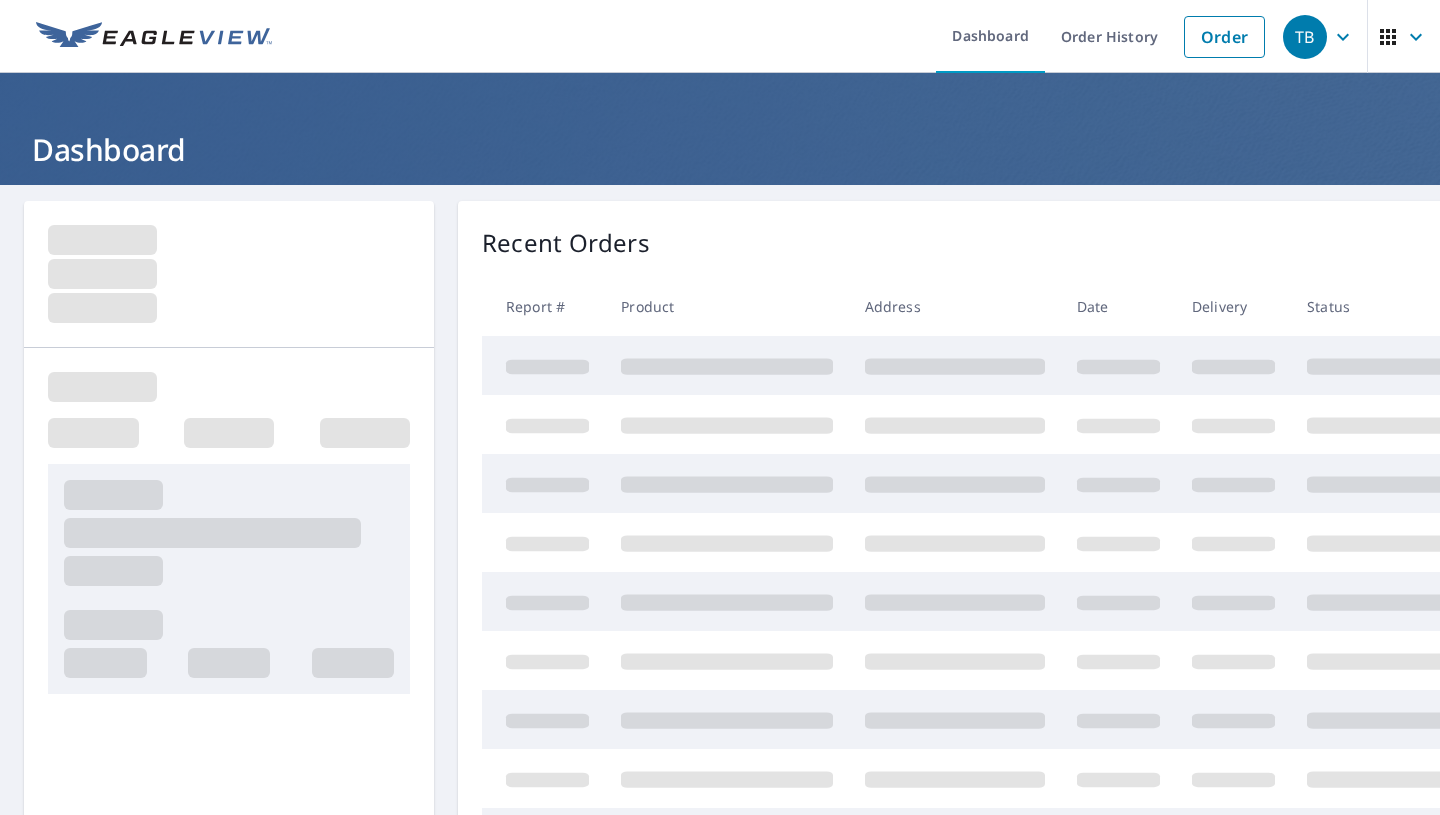scroll, scrollTop: 0, scrollLeft: 0, axis: both 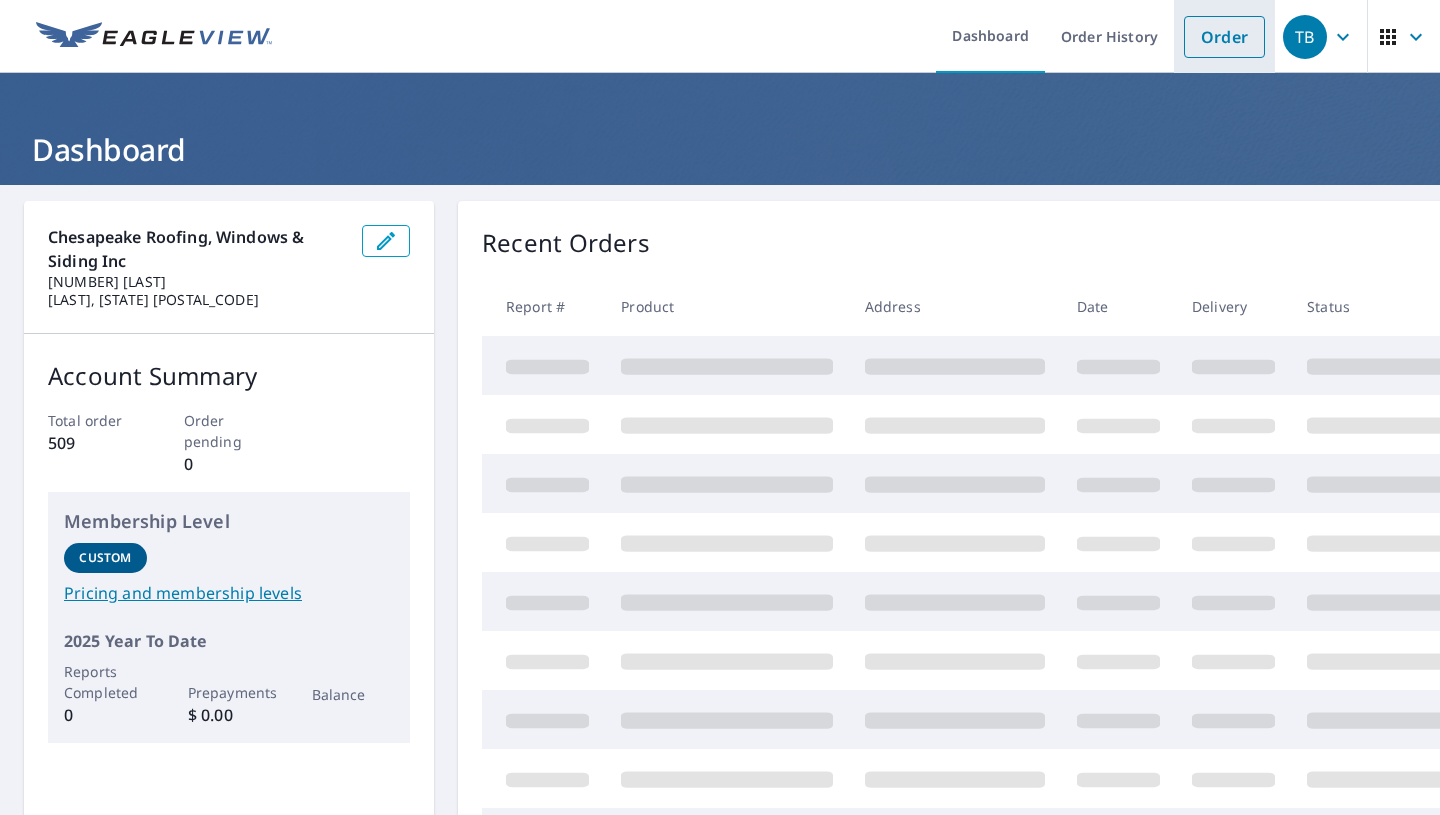 click on "Order" at bounding box center [1224, 37] 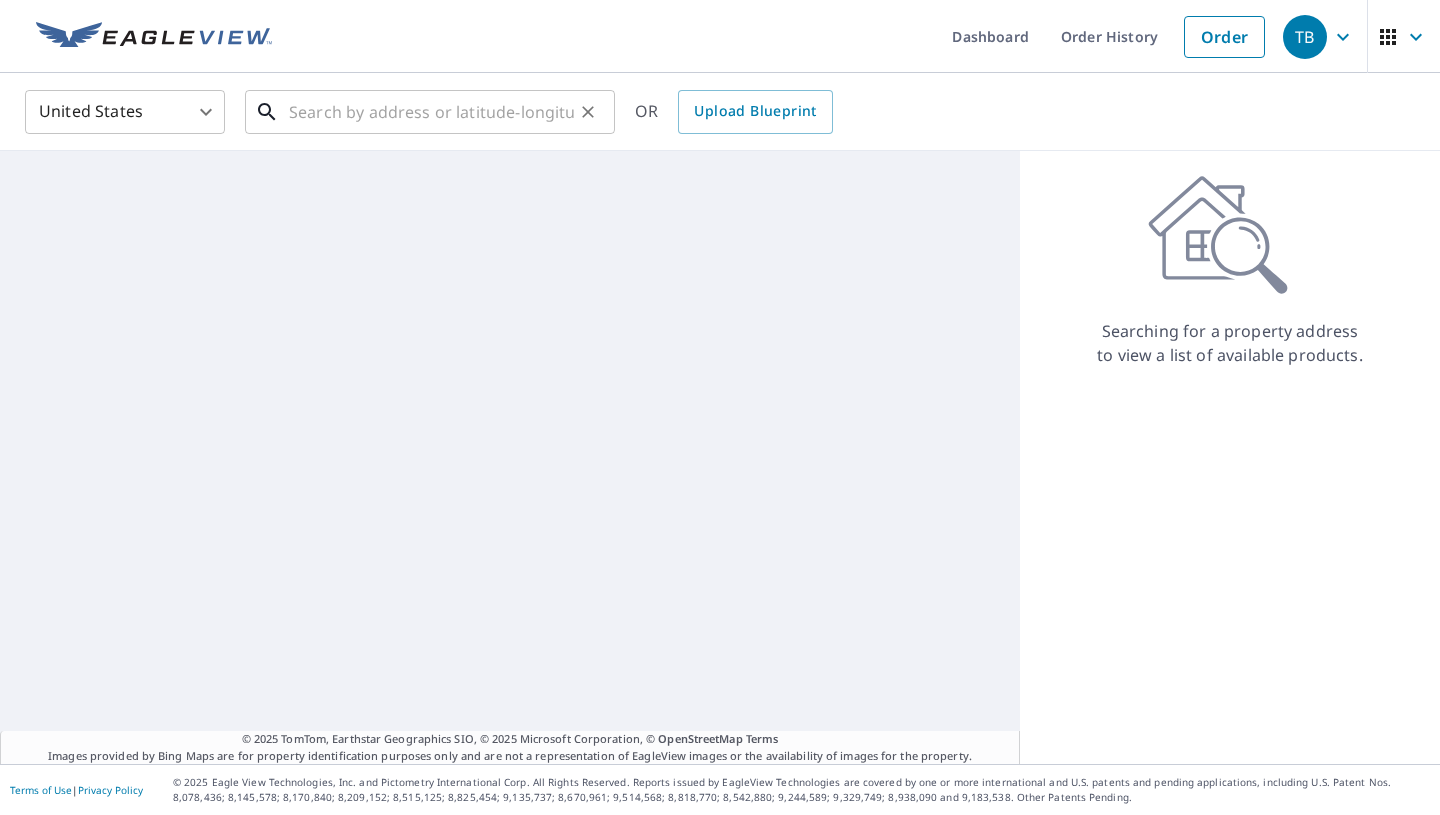 click at bounding box center [431, 112] 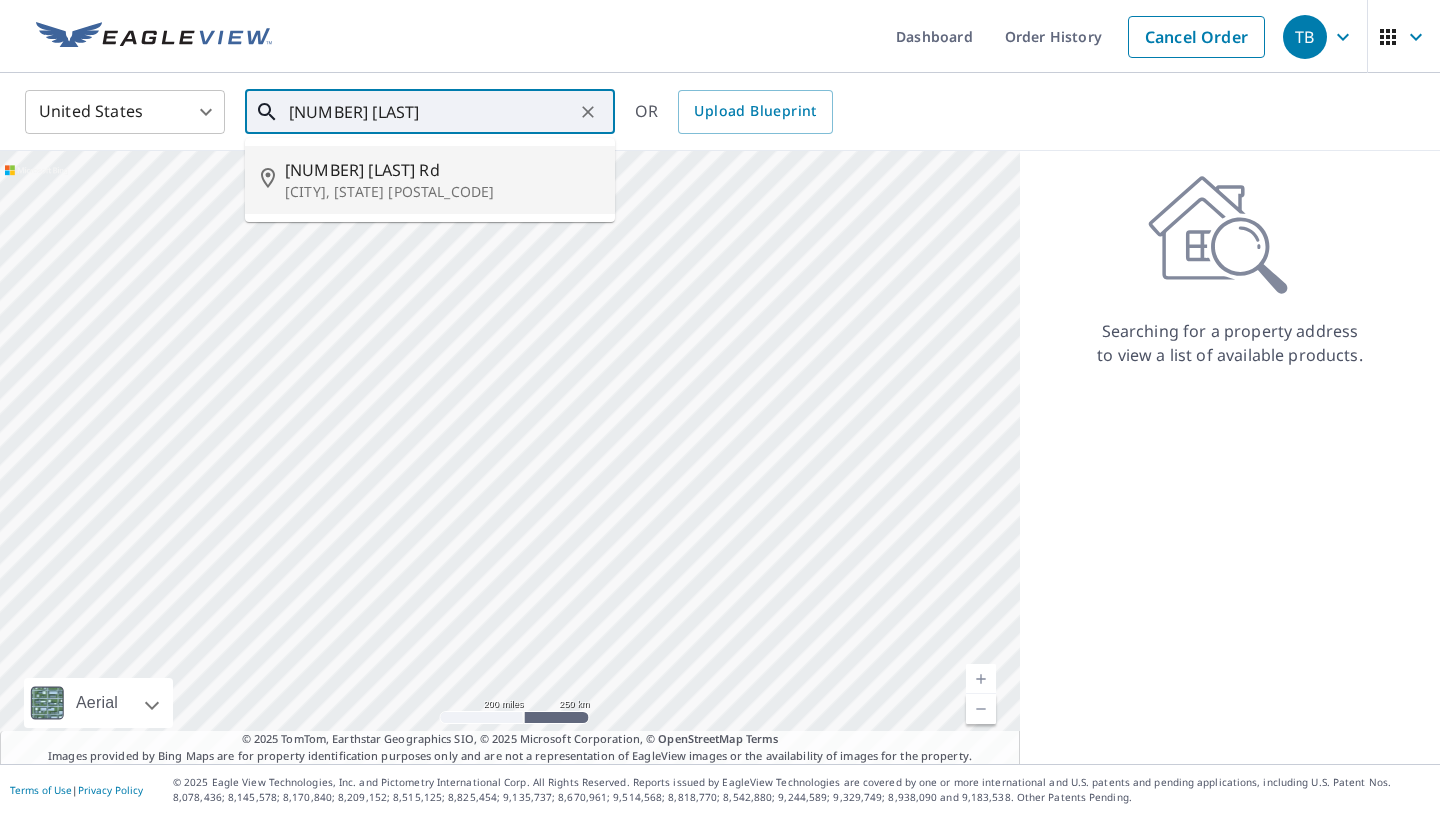 click on "[NUMBER] [LAST] Rd" at bounding box center [442, 170] 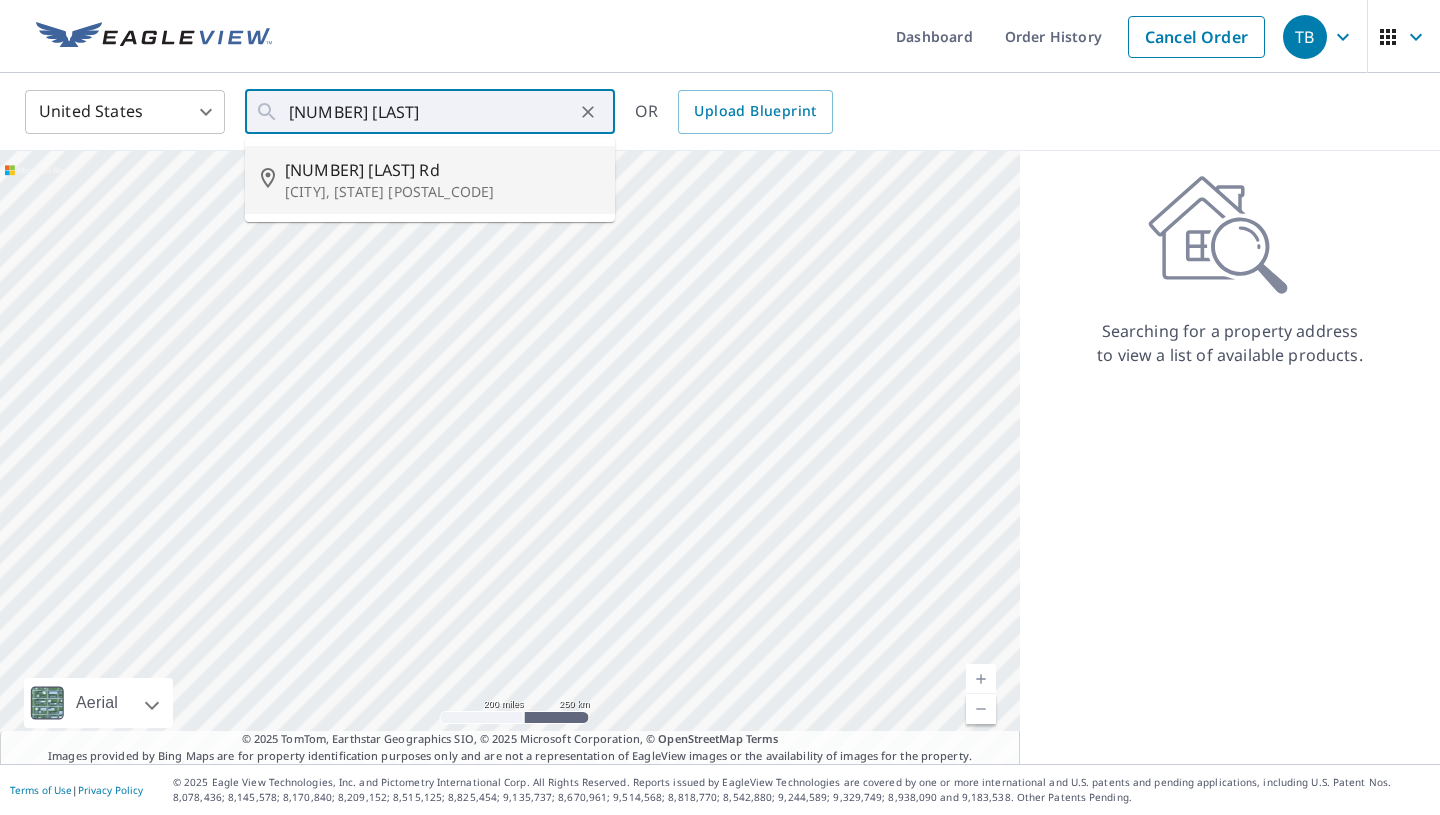 type on "[NUMBER] [LAST] Rd [CITY], [STATE] [POSTAL_CODE]" 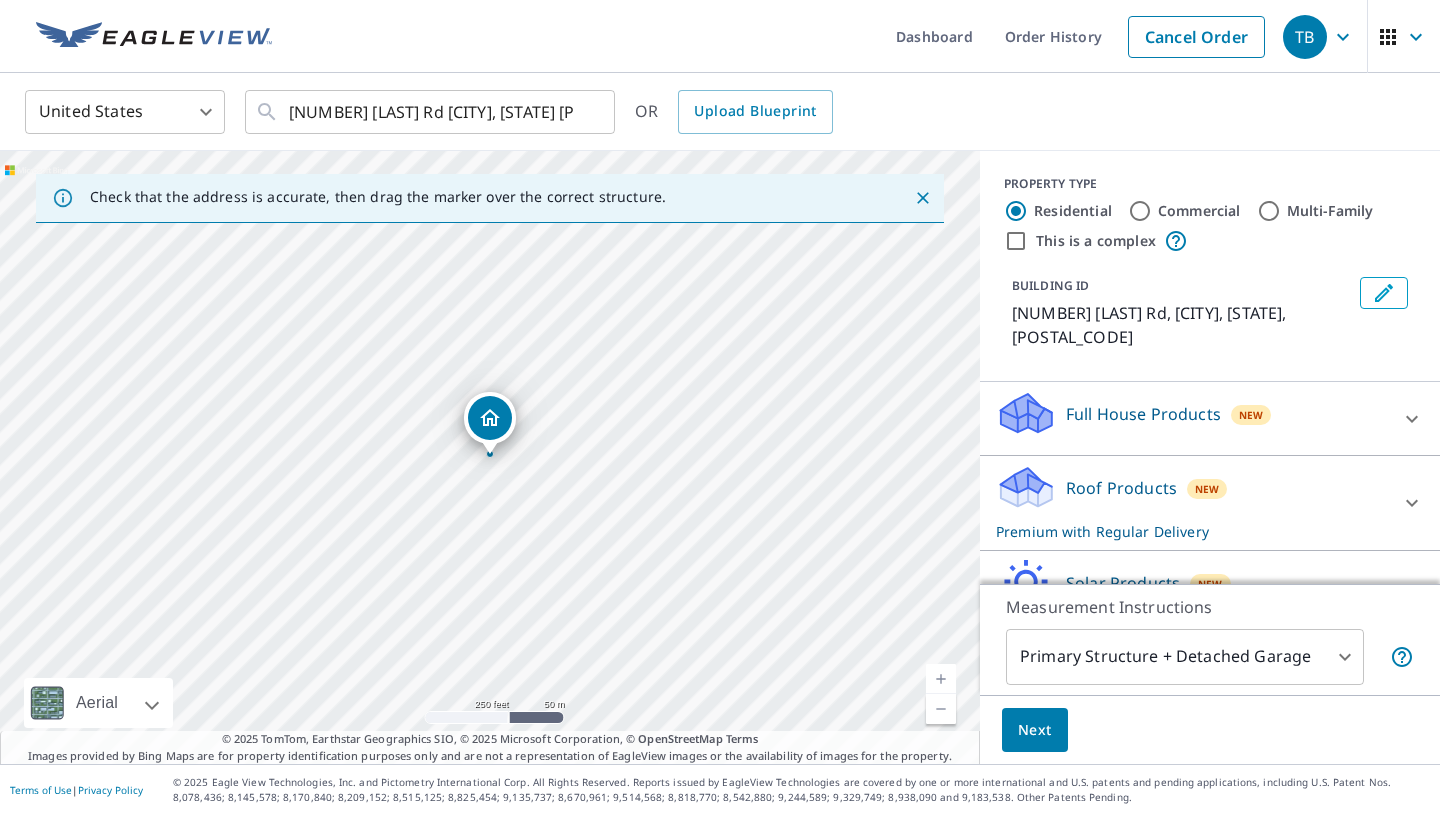 click at bounding box center (941, 679) 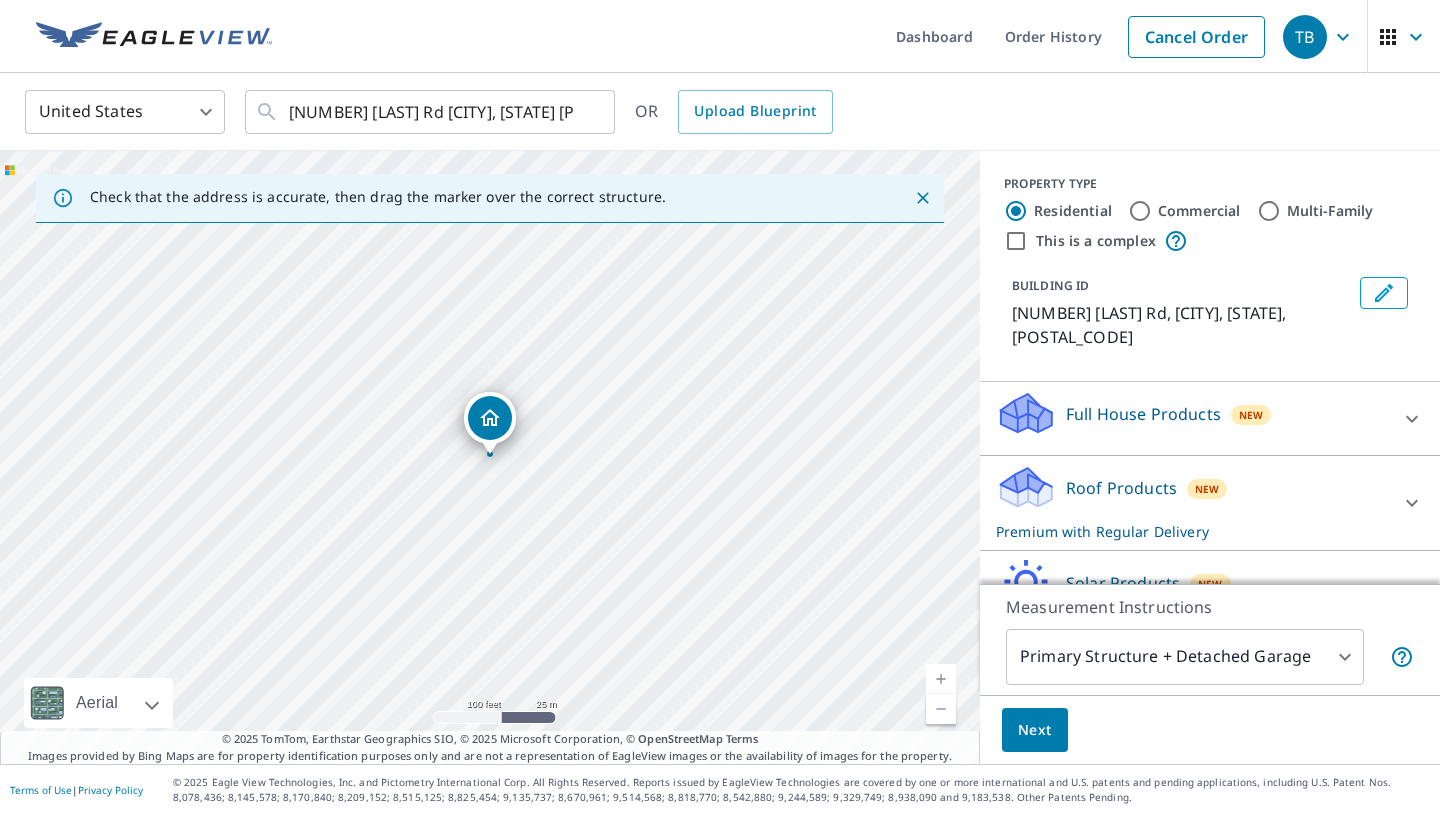click at bounding box center [941, 679] 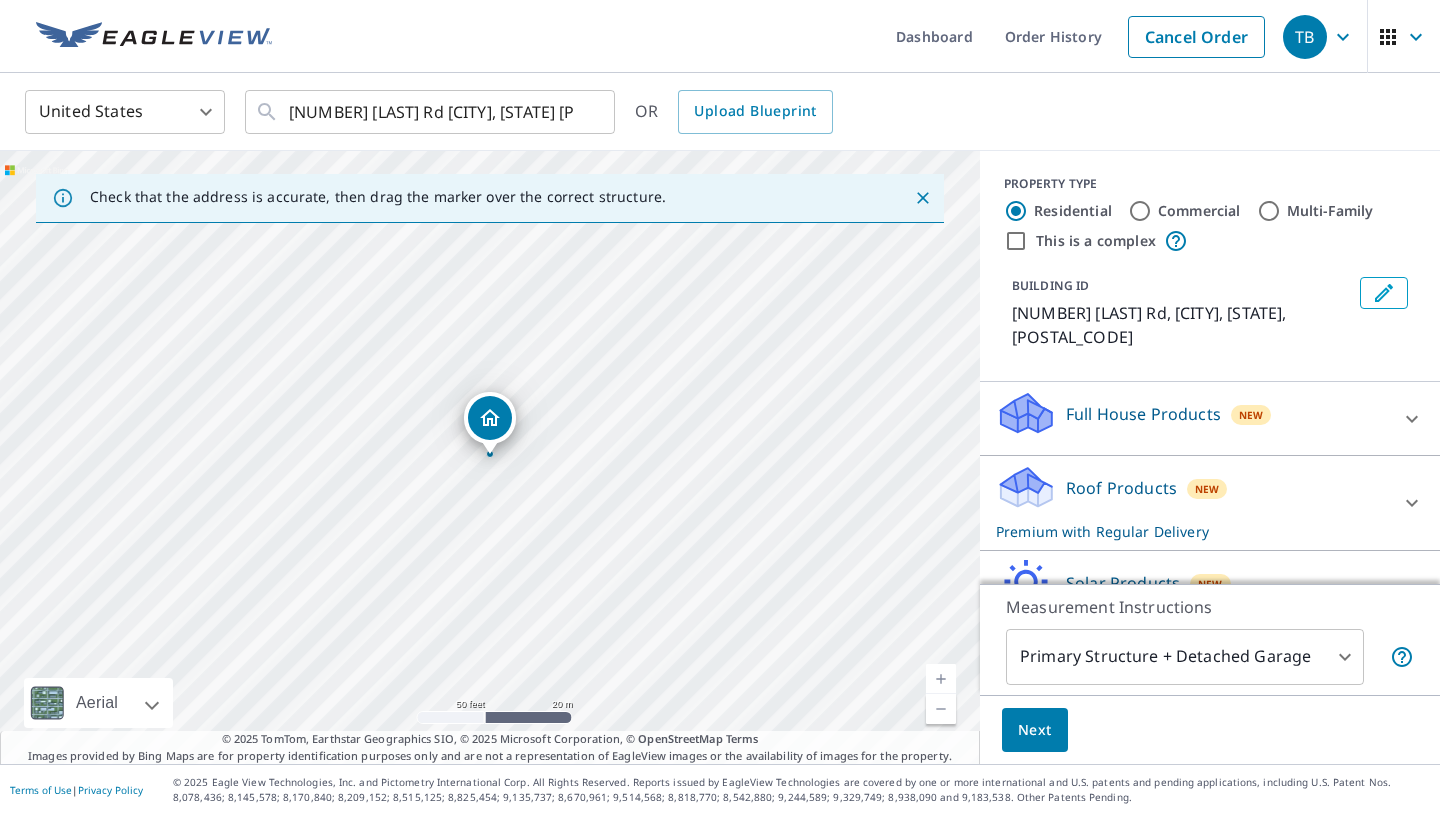 click at bounding box center (941, 679) 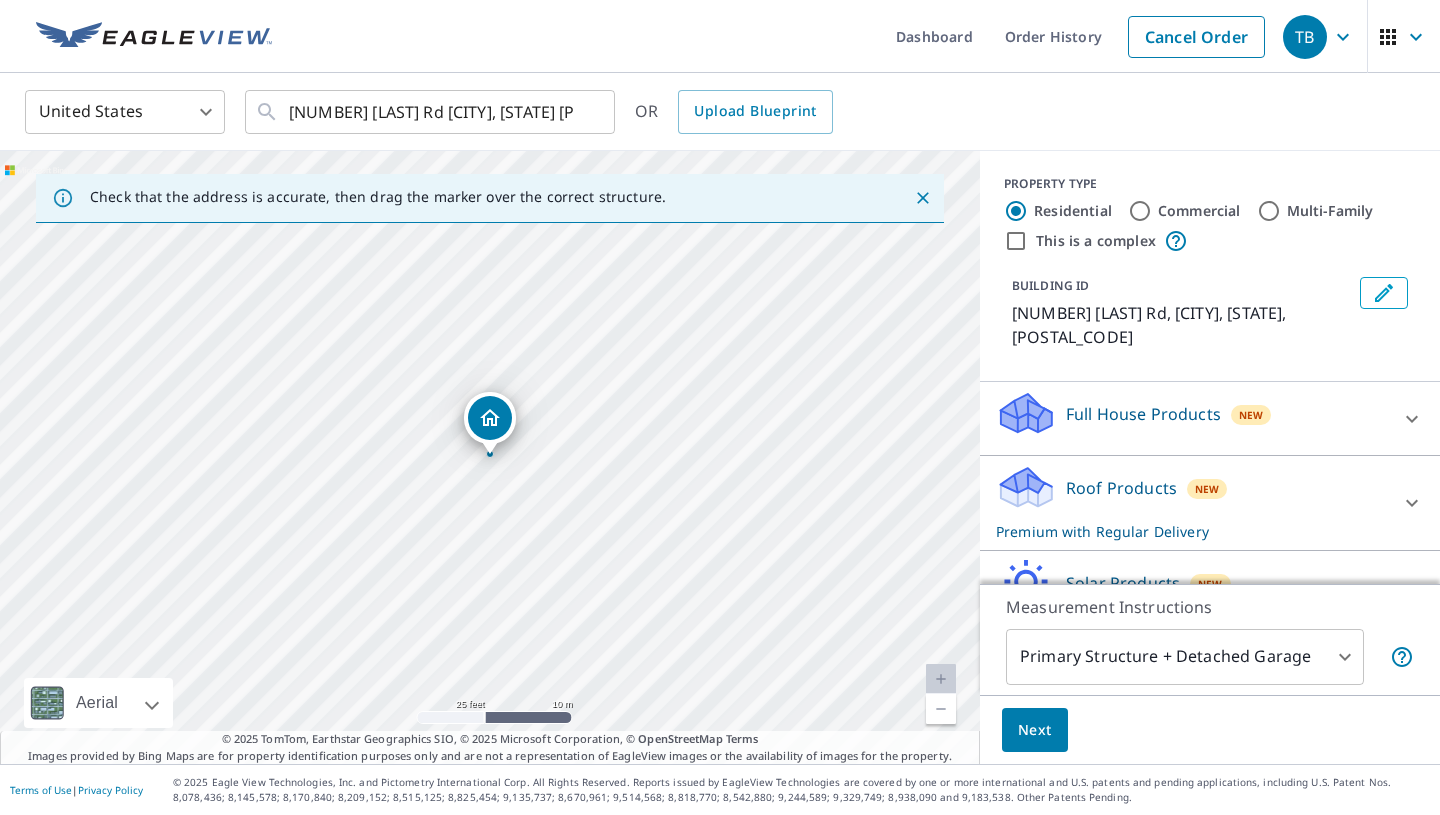 click at bounding box center [941, 679] 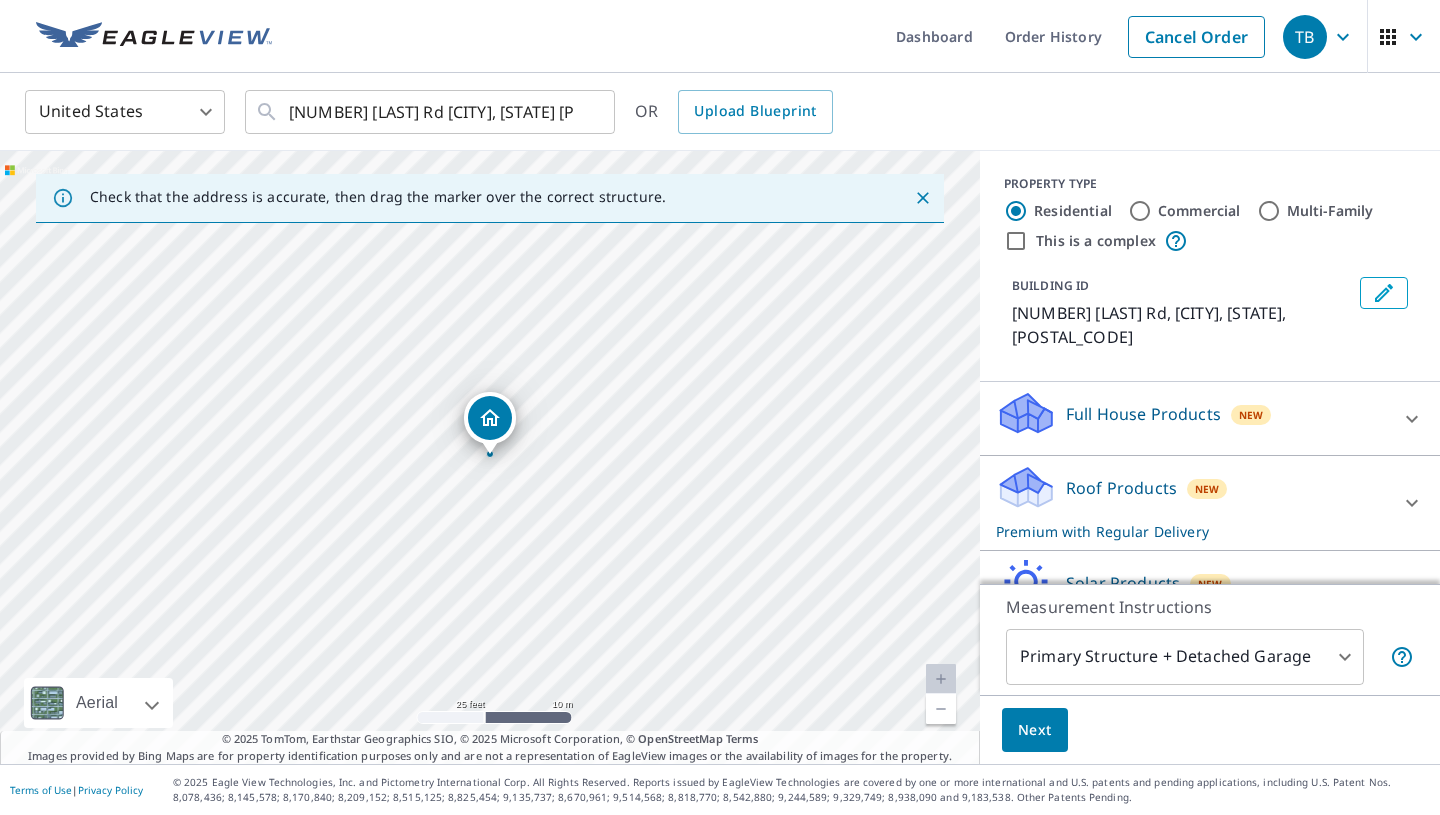 click at bounding box center [941, 679] 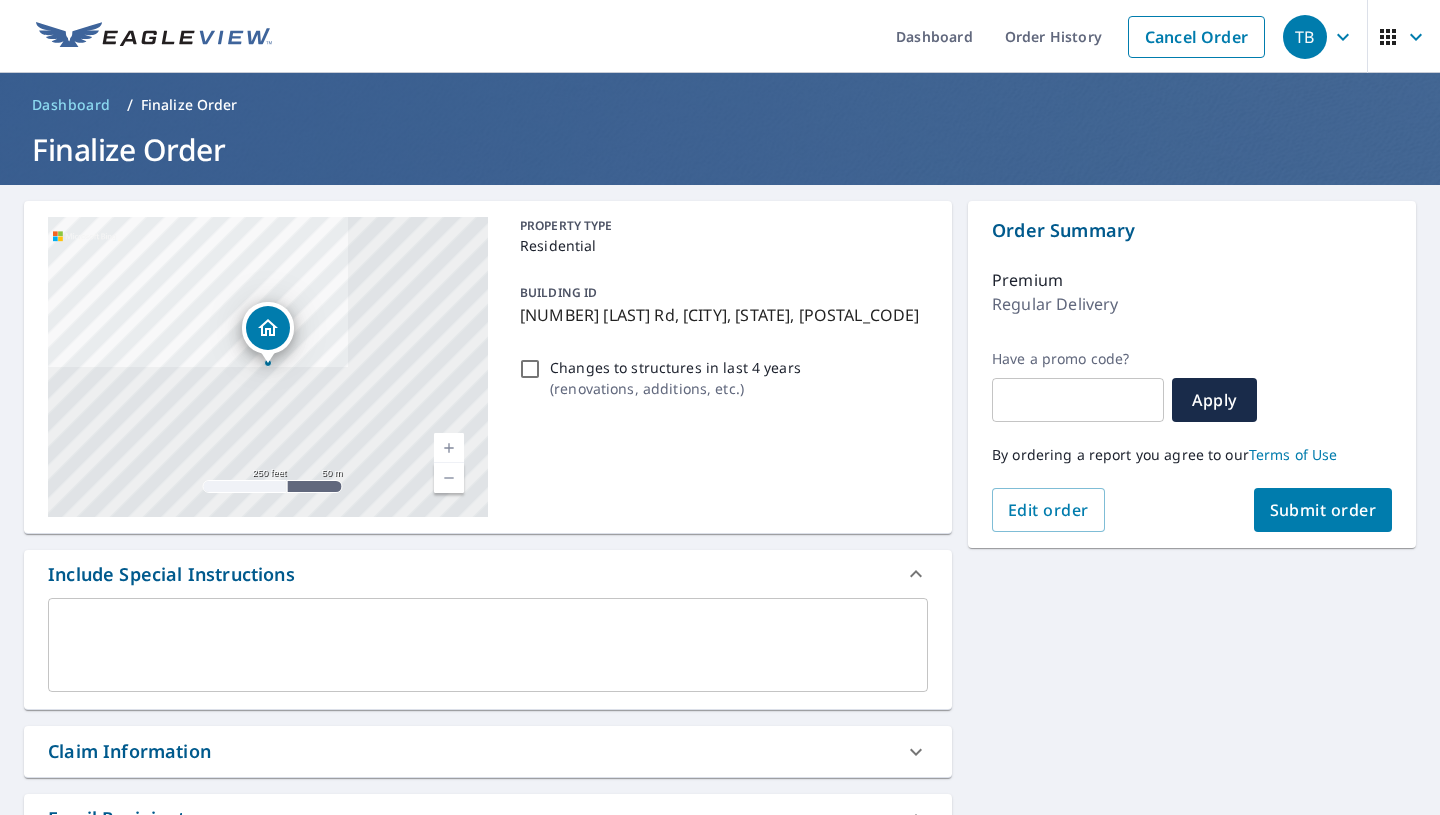 click on "Submit order" at bounding box center [1323, 510] 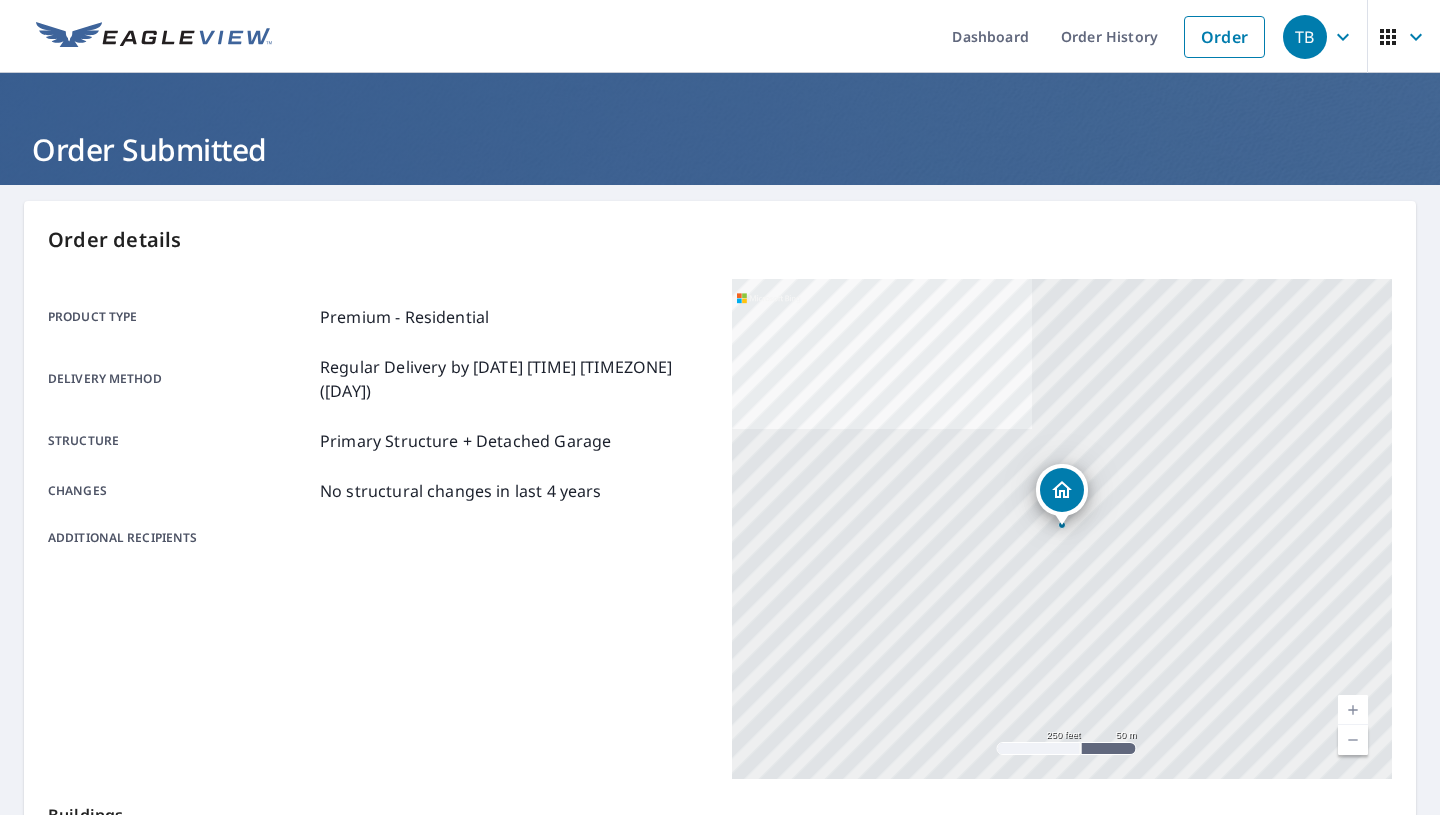 click at bounding box center [1353, 710] 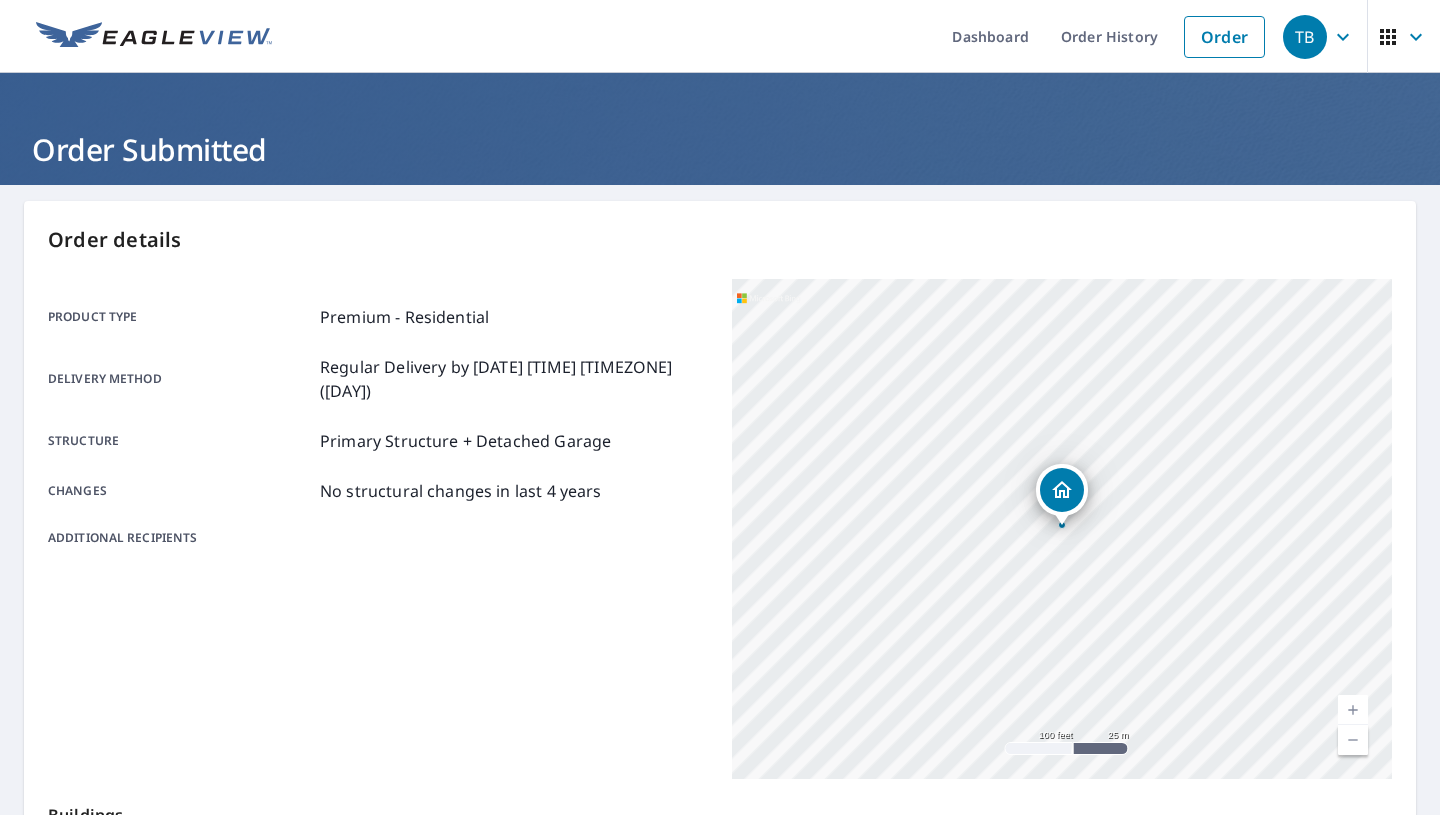 click at bounding box center (1353, 710) 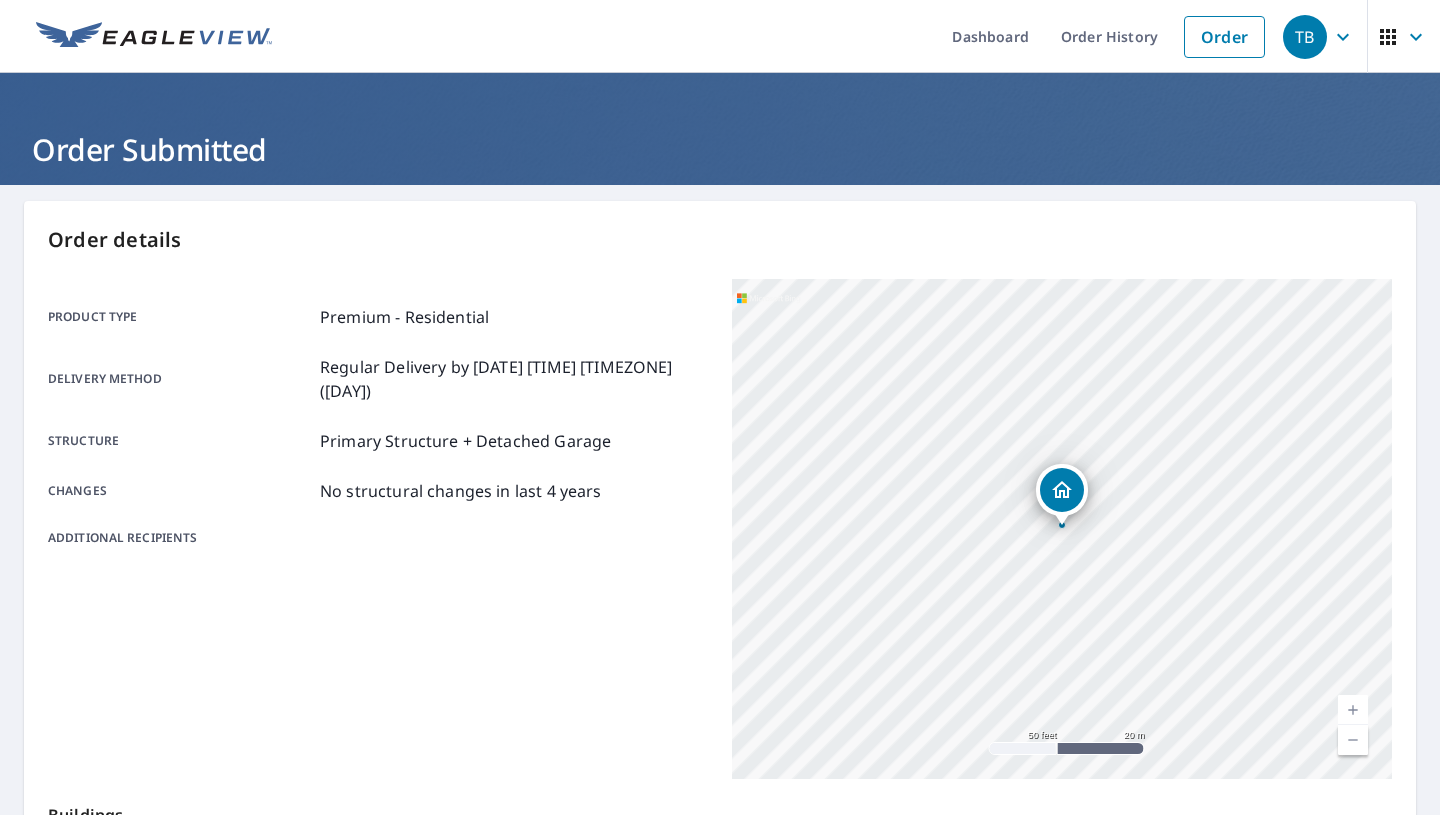 click at bounding box center (1353, 710) 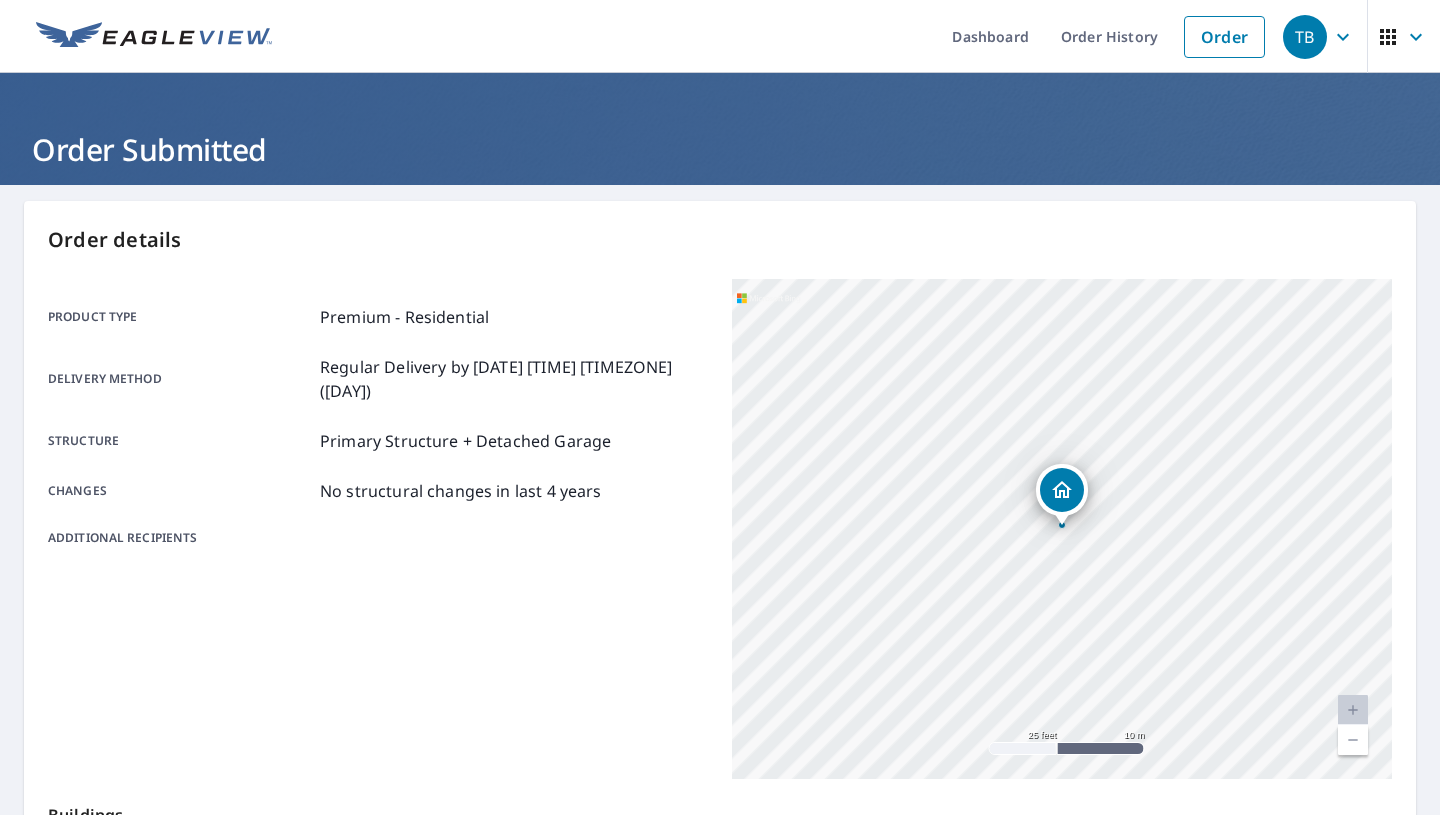 click at bounding box center (1353, 710) 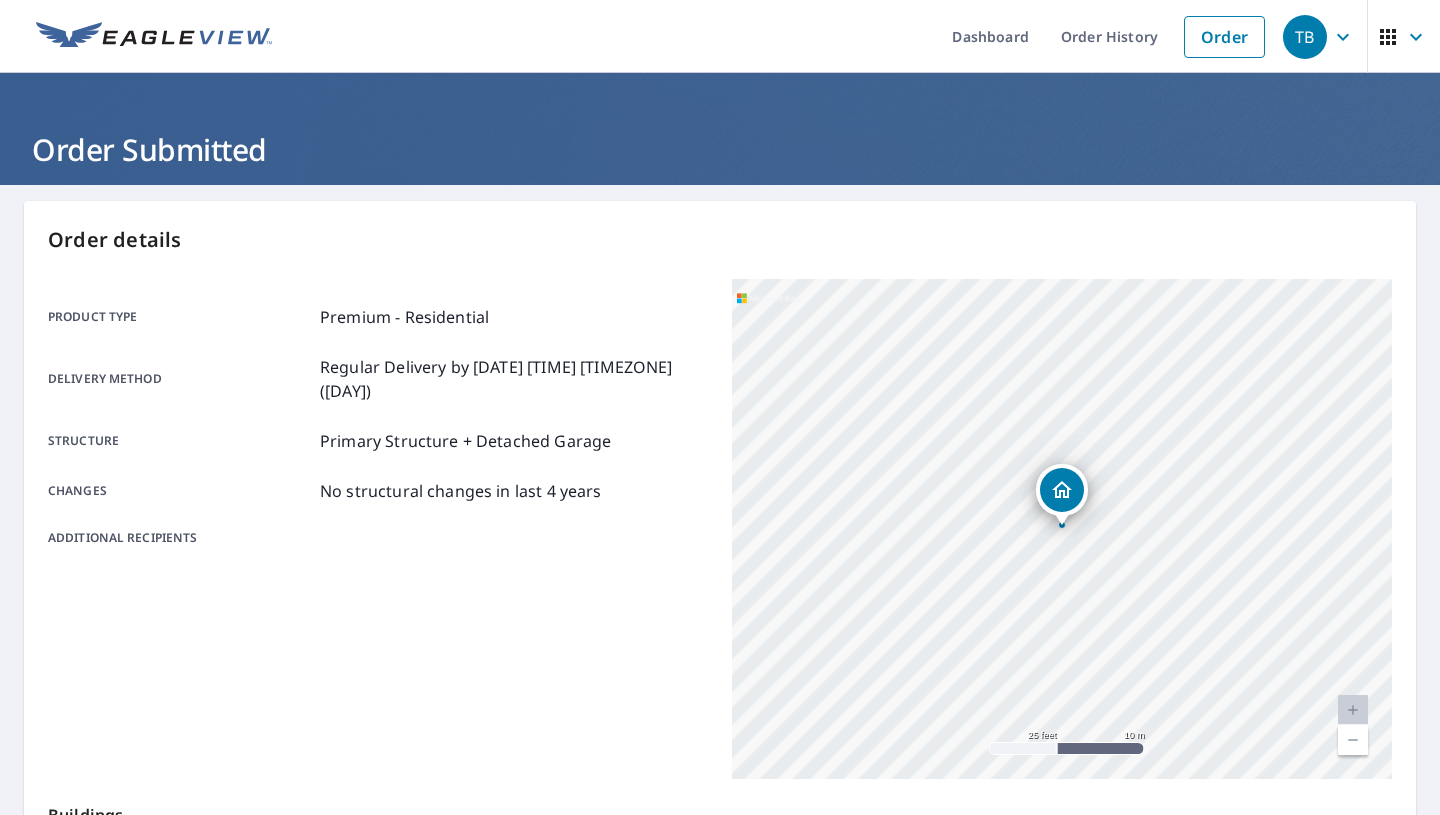 click at bounding box center [1353, 740] 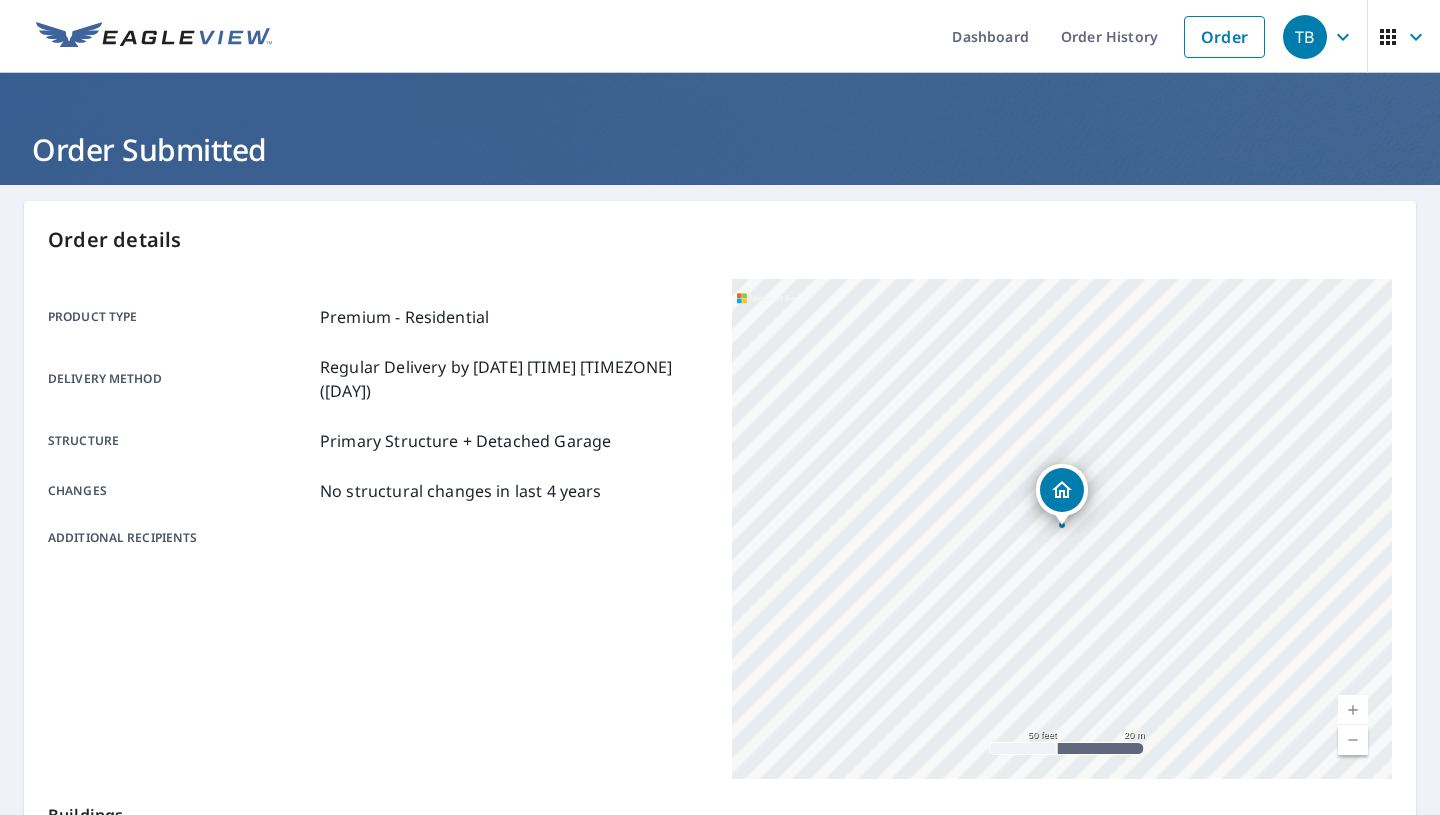 click at bounding box center (1353, 740) 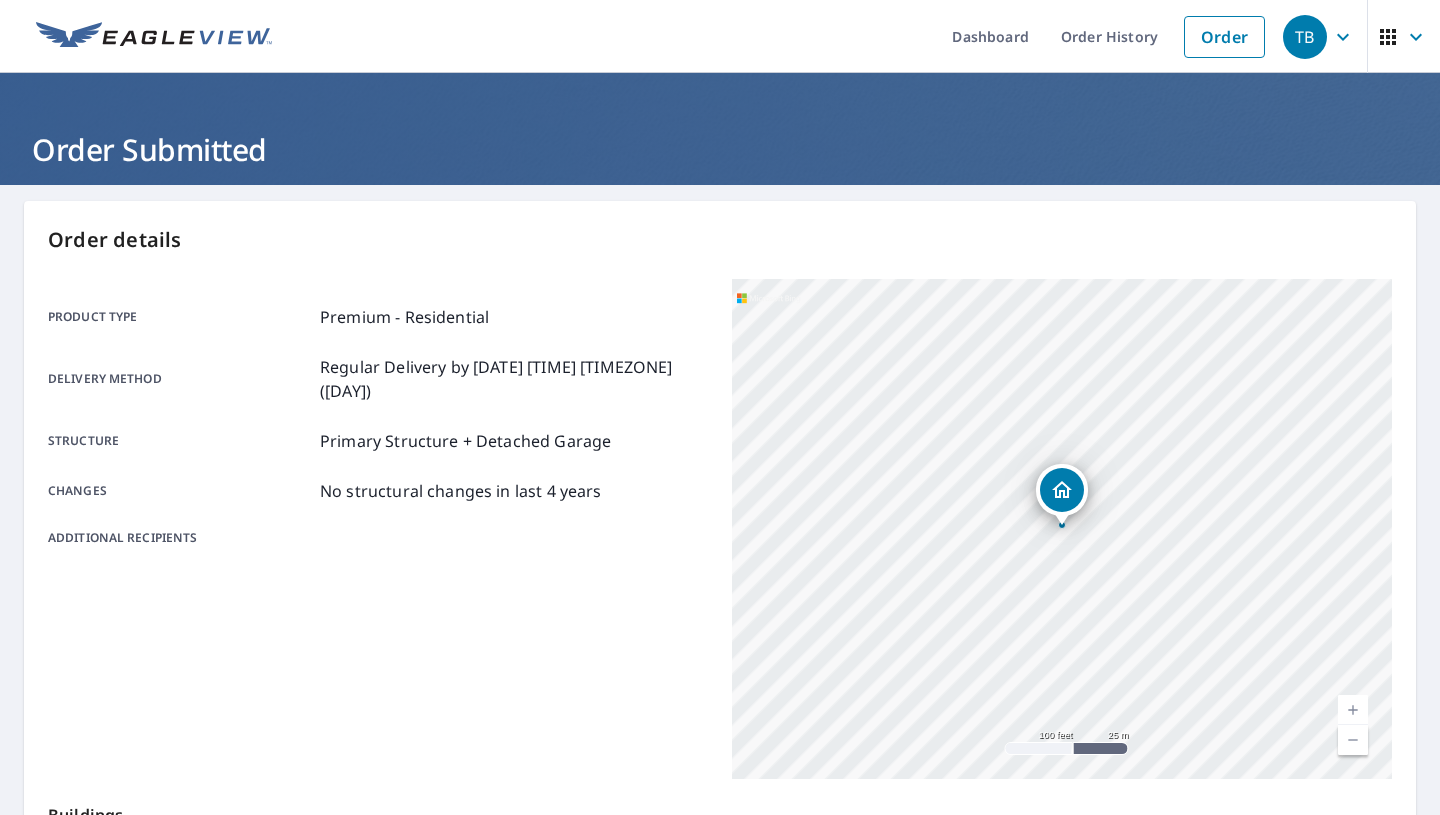 click at bounding box center (1353, 710) 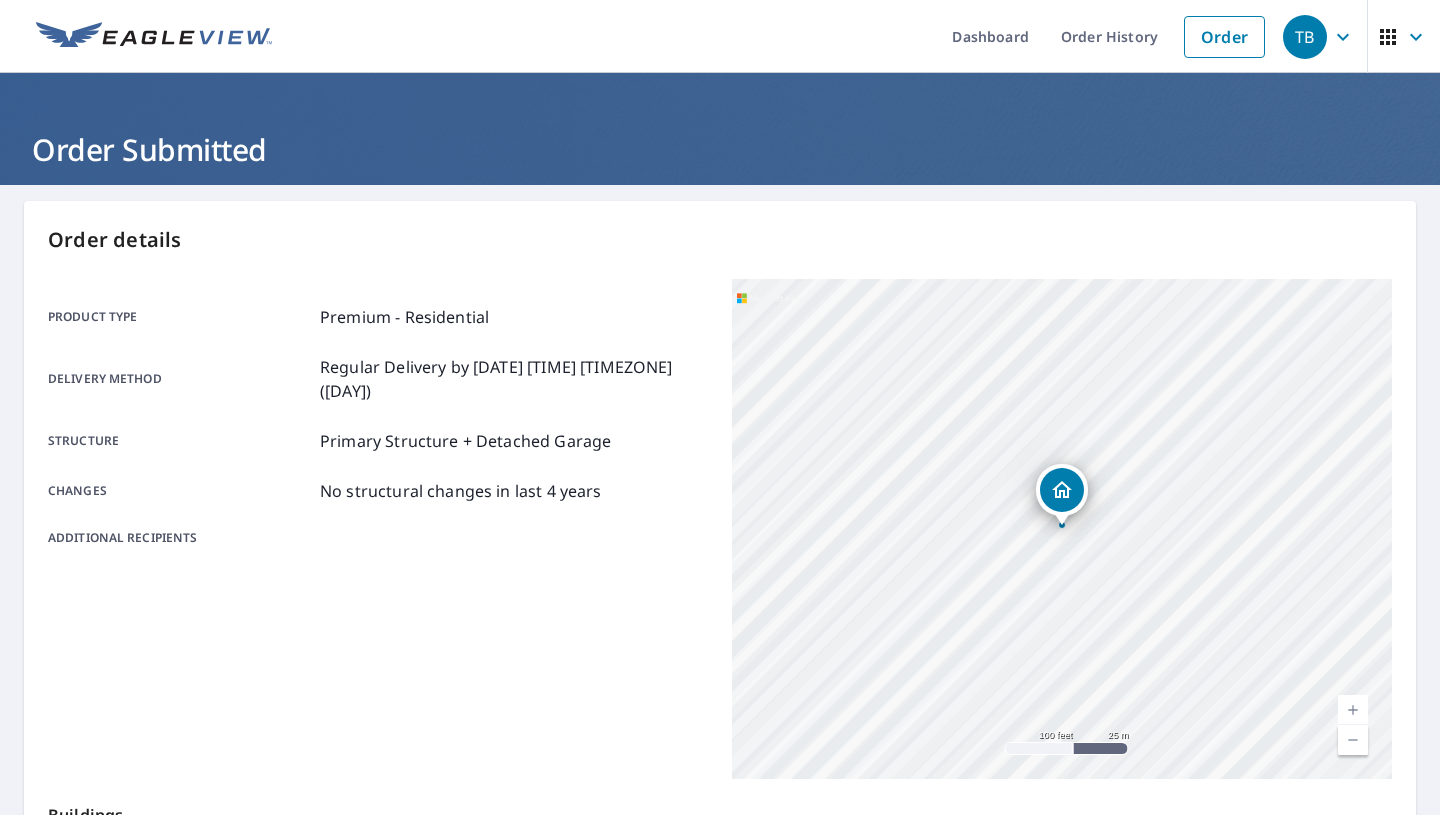 click at bounding box center (1353, 710) 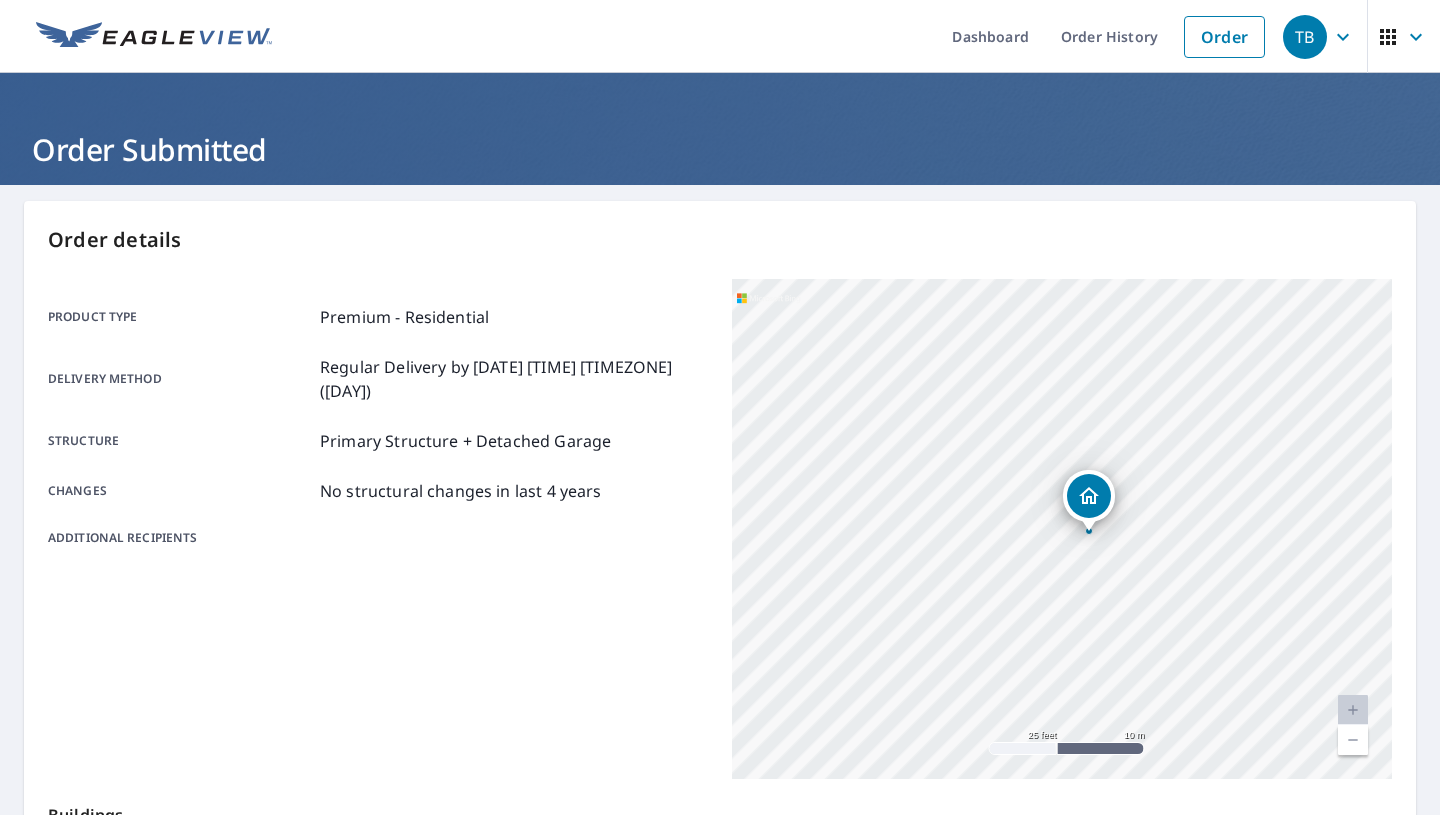 drag, startPoint x: 1072, startPoint y: 491, endPoint x: 1097, endPoint y: 497, distance: 25.70992 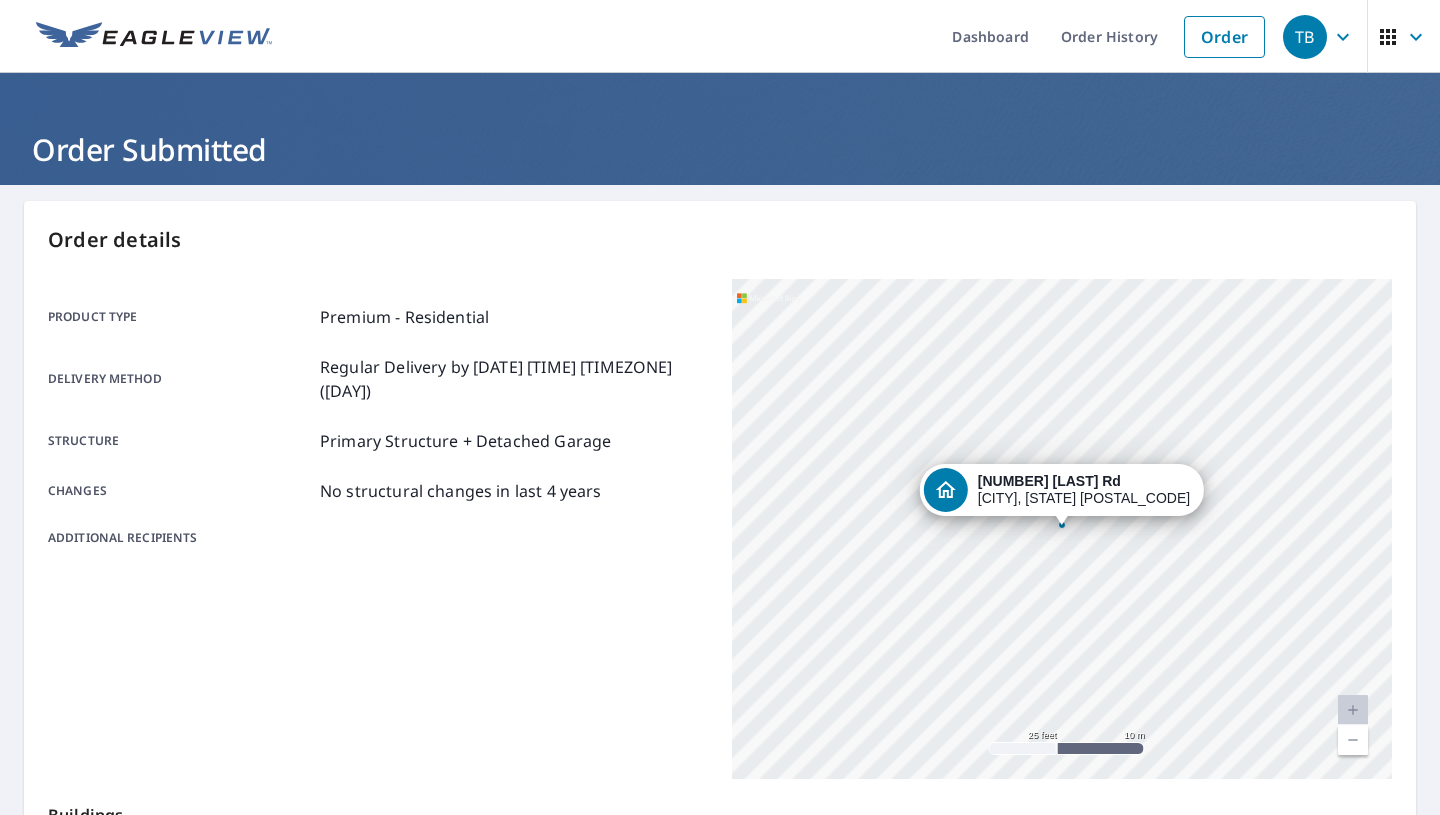 click on "[NUMBER] [LAST] Rd [CITY], [STATE] [POSTAL_CODE]" at bounding box center (1062, 529) 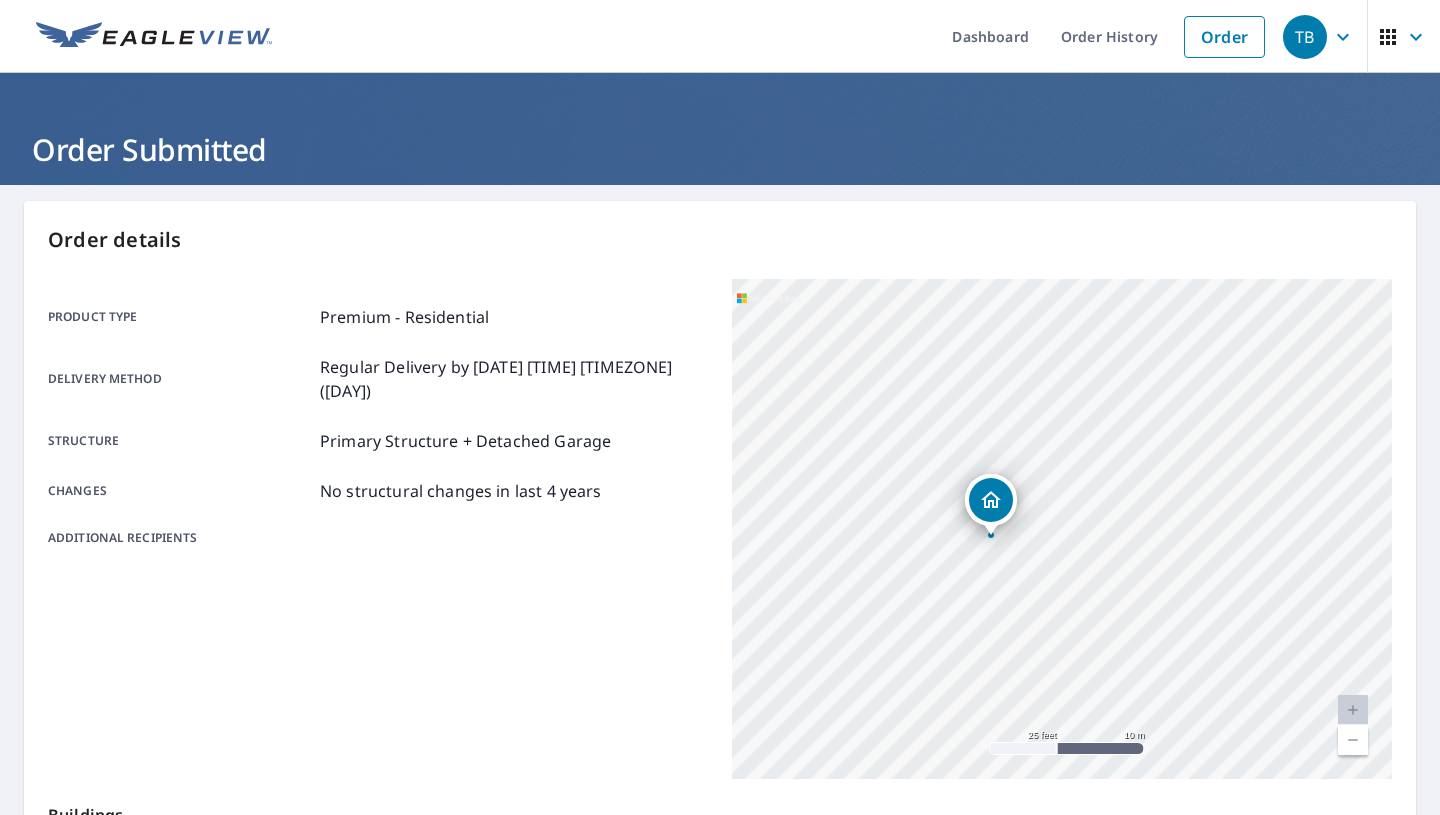 drag, startPoint x: 1045, startPoint y: 502, endPoint x: 994, endPoint y: 512, distance: 51.971146 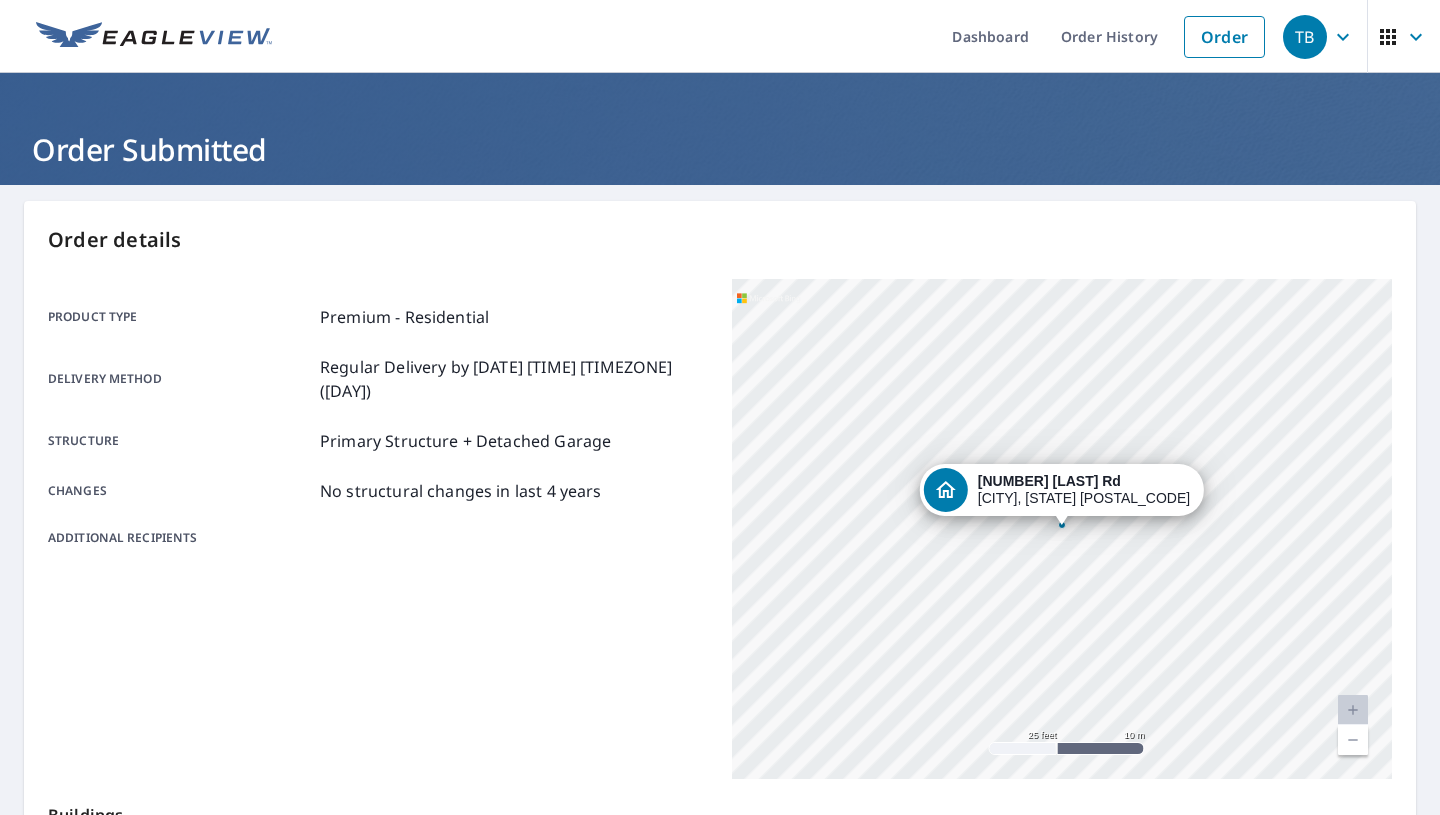 click on "[NUMBER] [LAST] Rd [CITY], [STATE] [POSTAL_CODE]" at bounding box center [1062, 490] 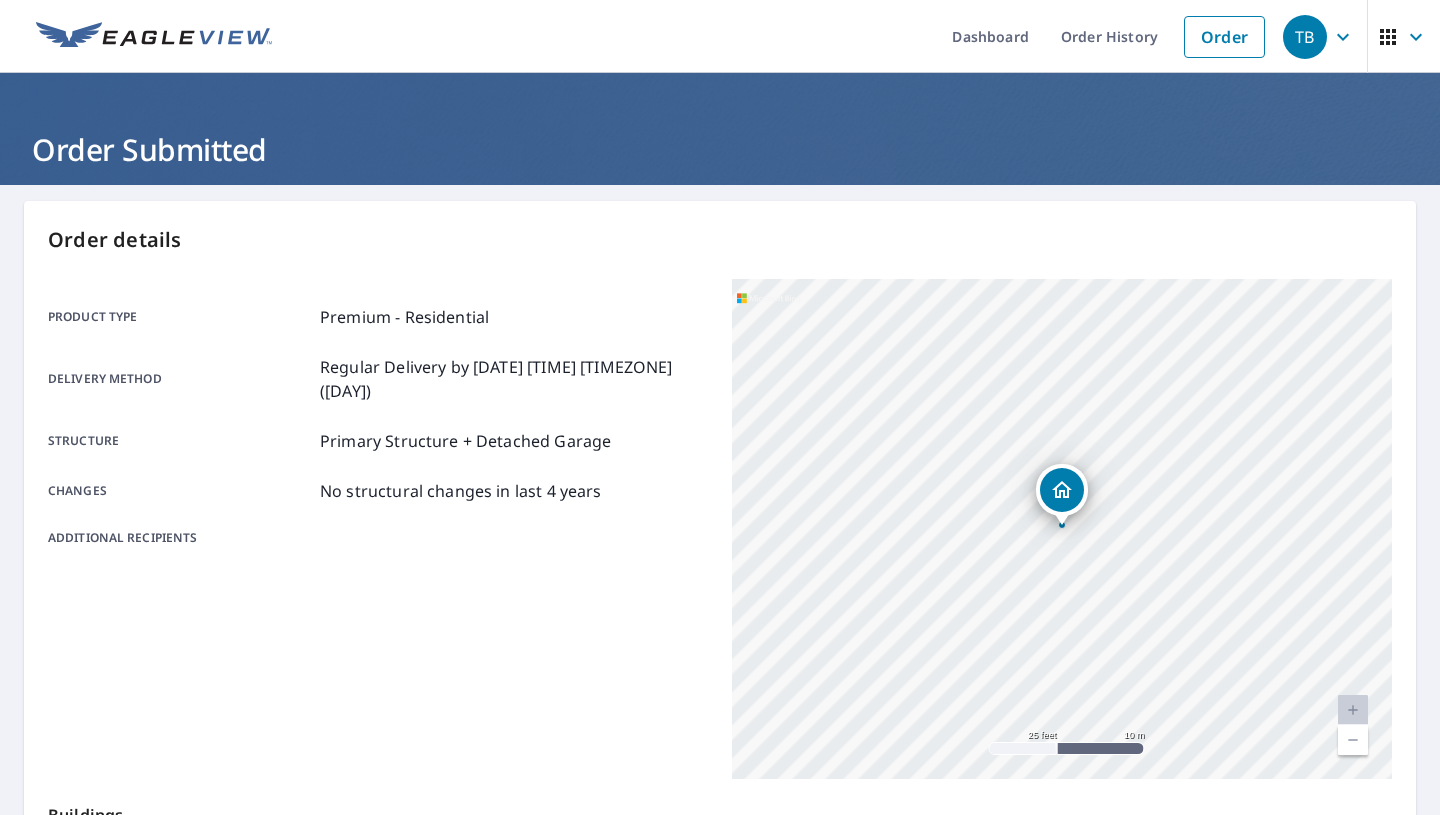 click on "[NUMBER] [LAST] Rd [CITY], [STATE] [POSTAL_CODE]" at bounding box center (1062, 529) 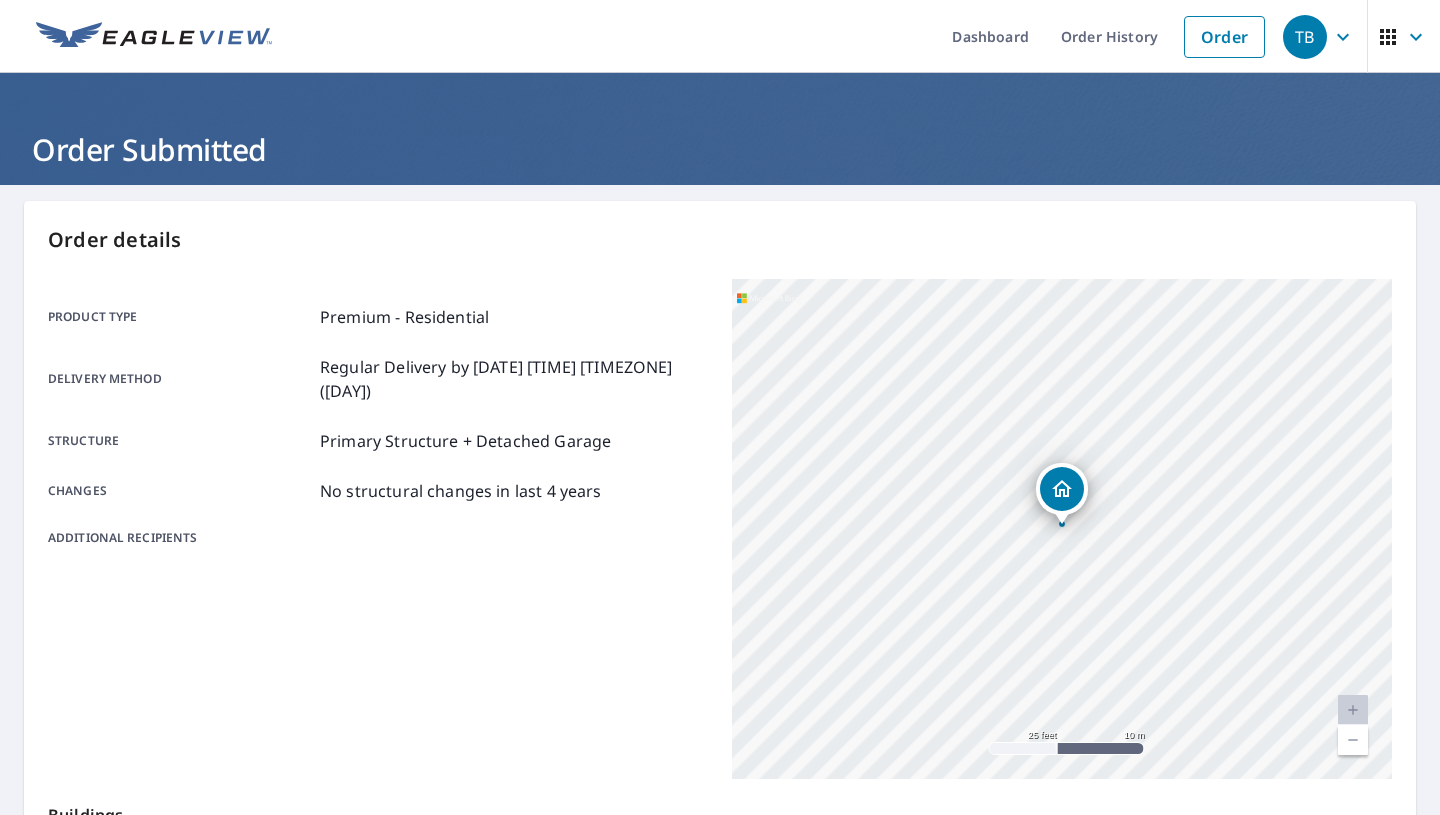 click 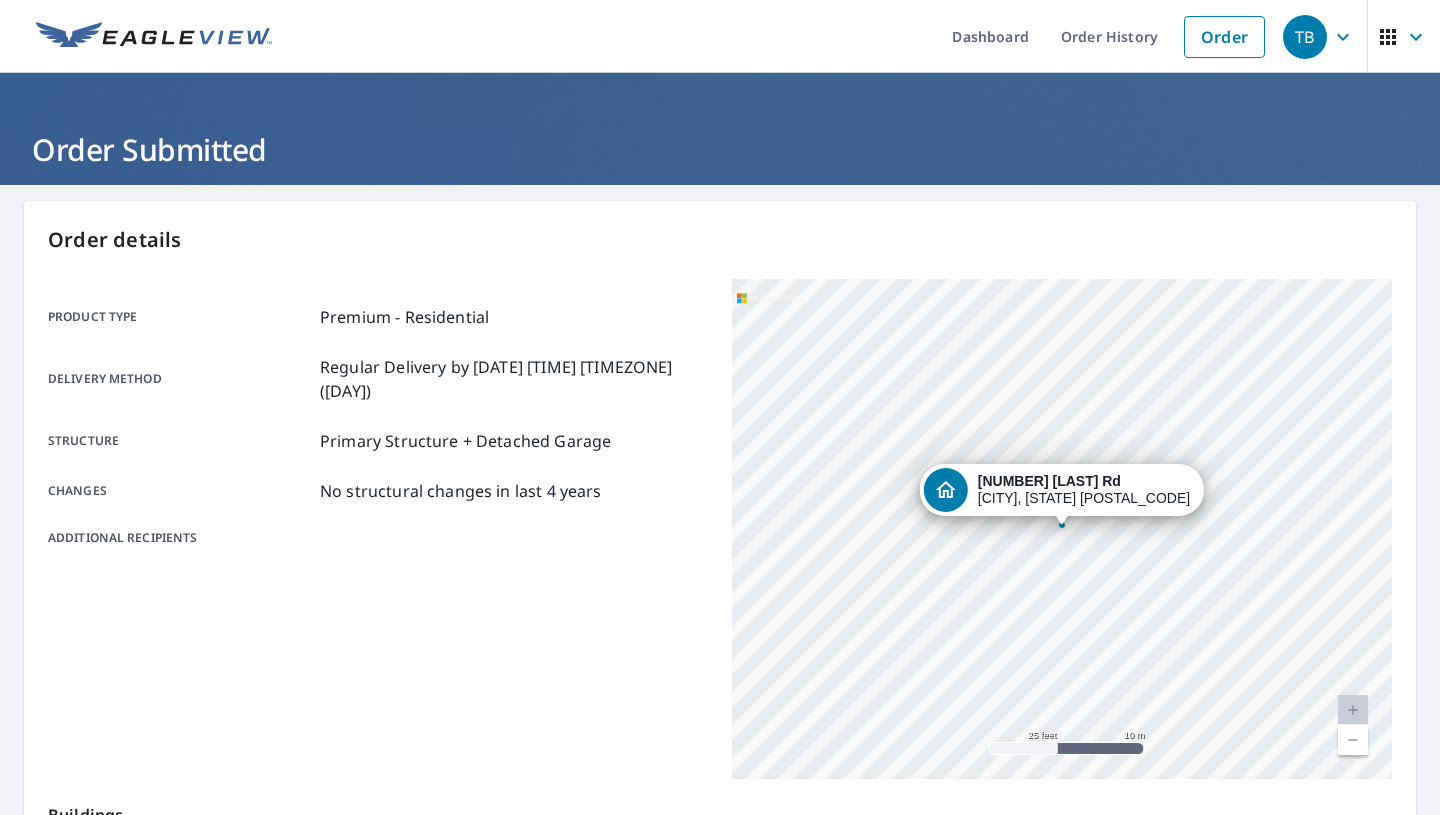 click on "[NUMBER] [LAST] Rd [CITY], [STATE] [POSTAL_CODE]" at bounding box center [1084, 490] 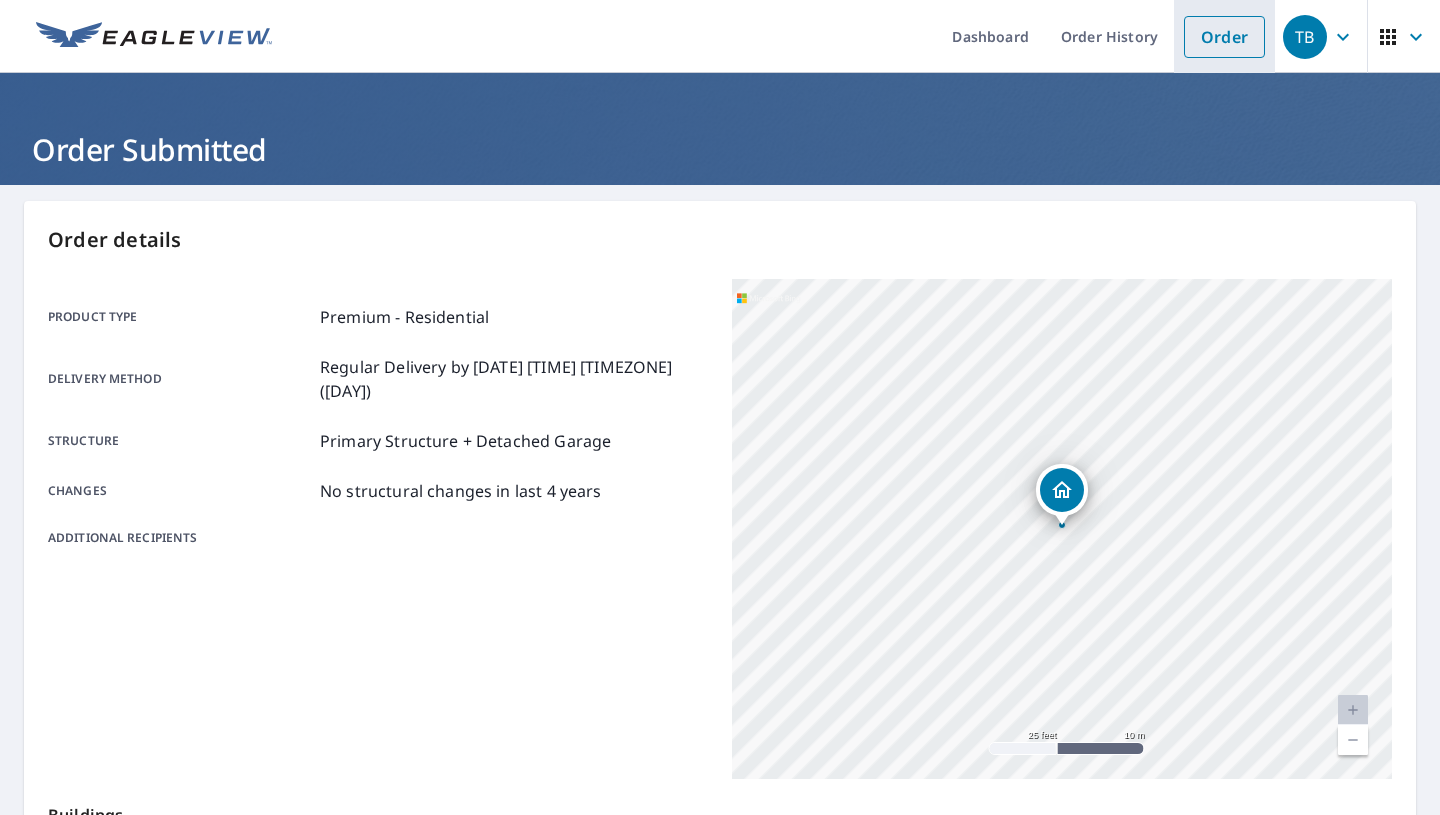 click on "Order" at bounding box center [1224, 37] 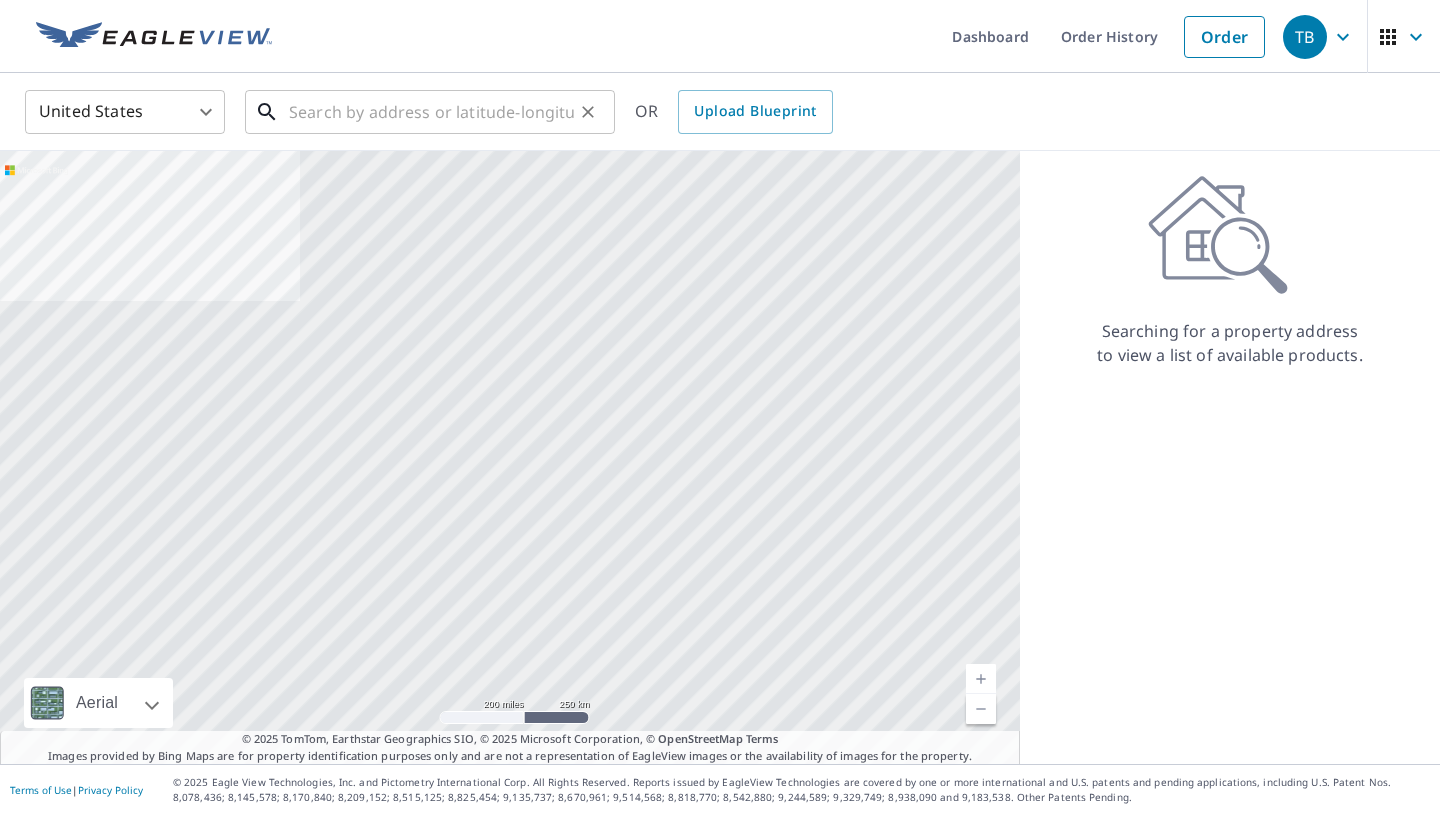 click at bounding box center (431, 112) 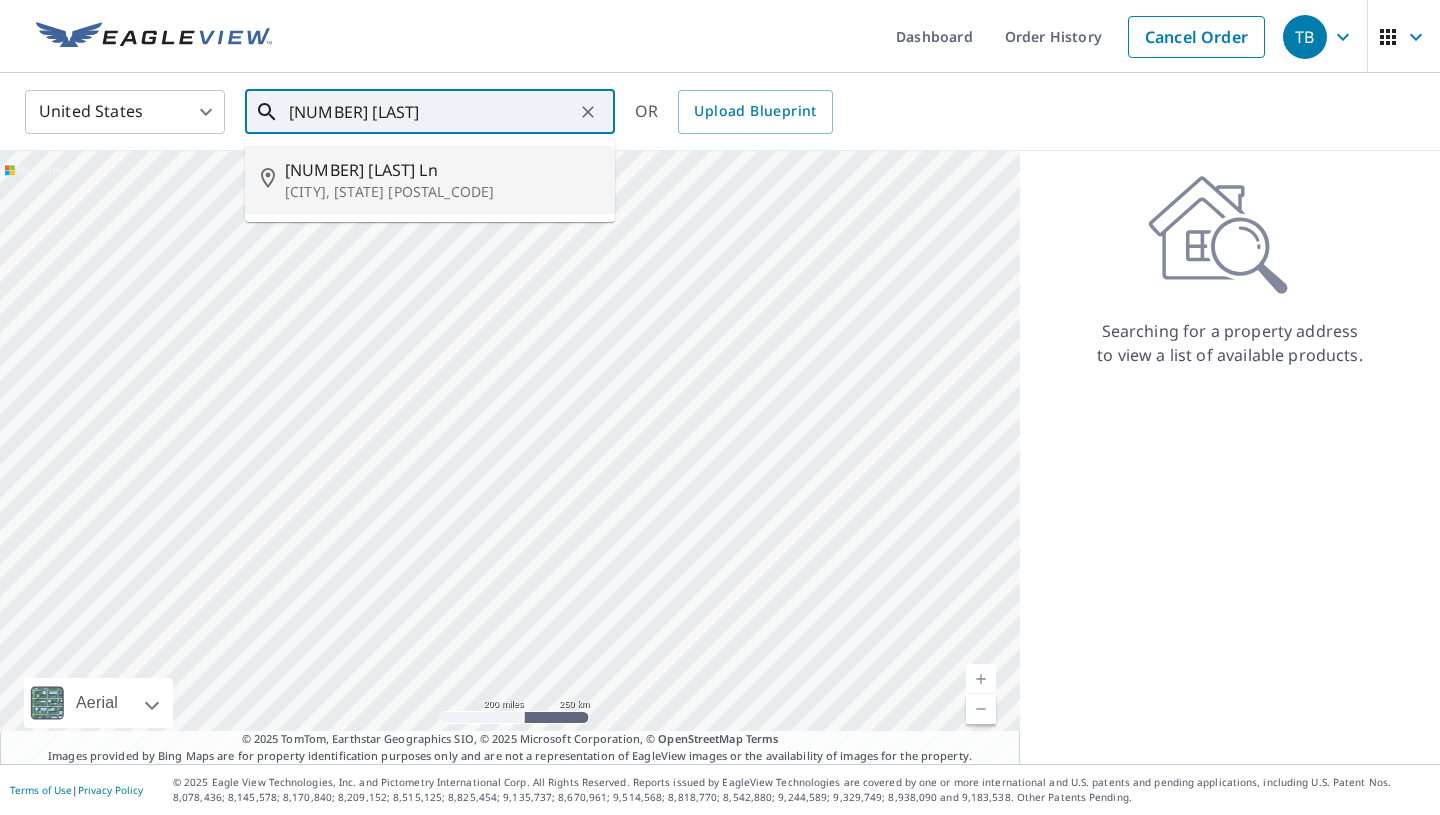 click on "[NUMBER] [LAST] Ln" at bounding box center [442, 170] 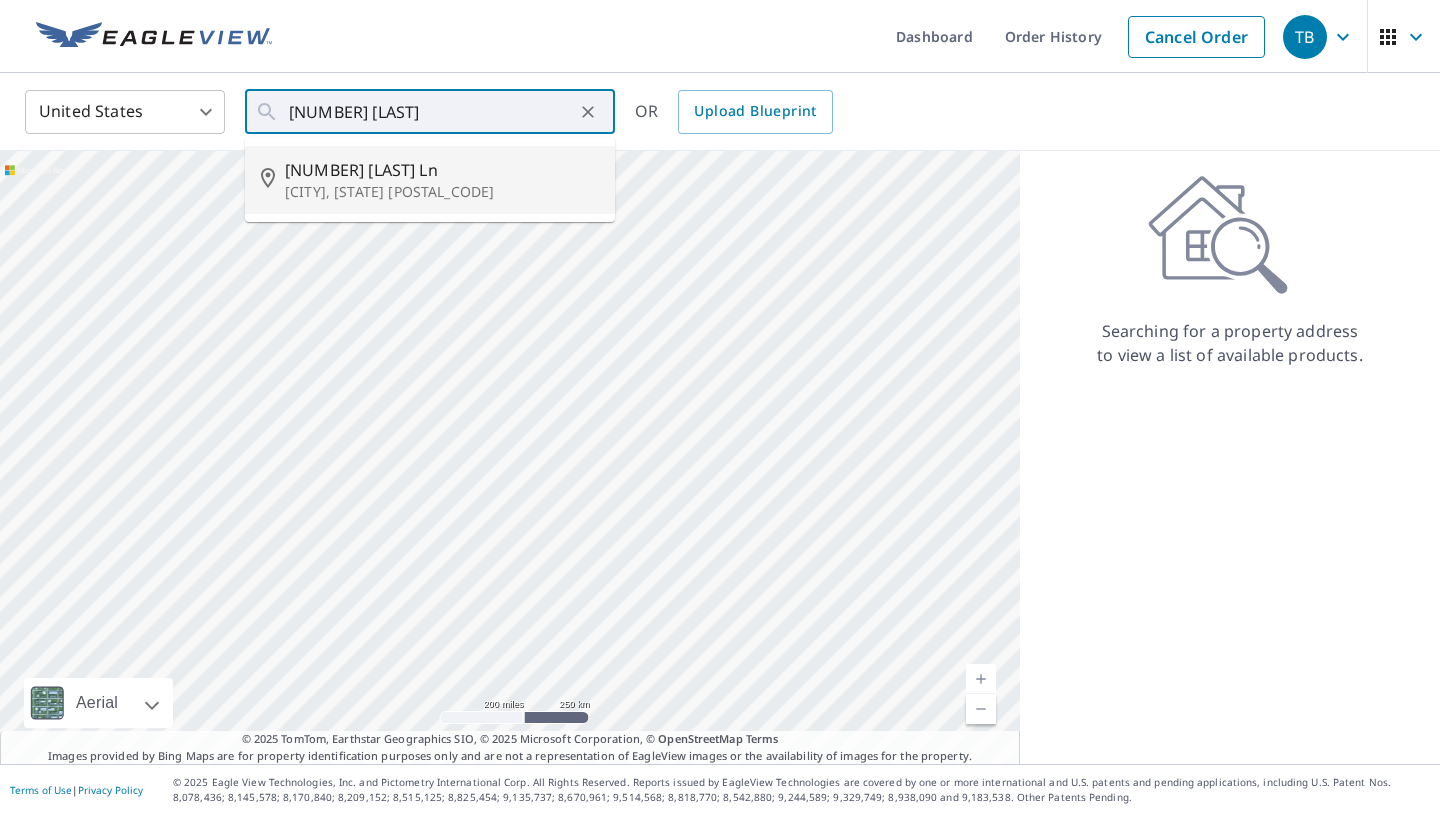 type on "[NUMBER] [LAST] Ln, [CITY] [STATE] [POSTAL_CODE]" 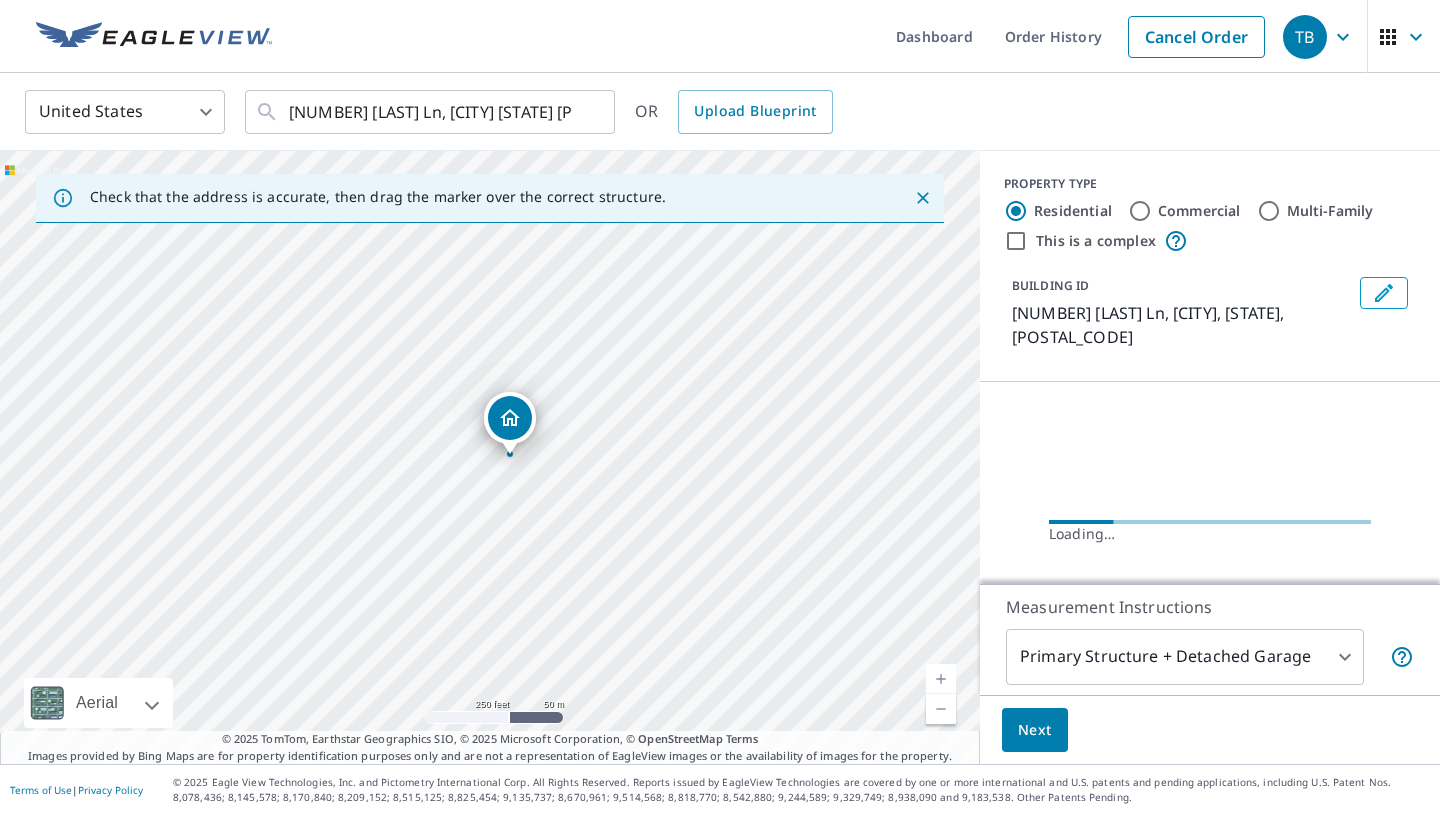 click on "Next" at bounding box center (1035, 730) 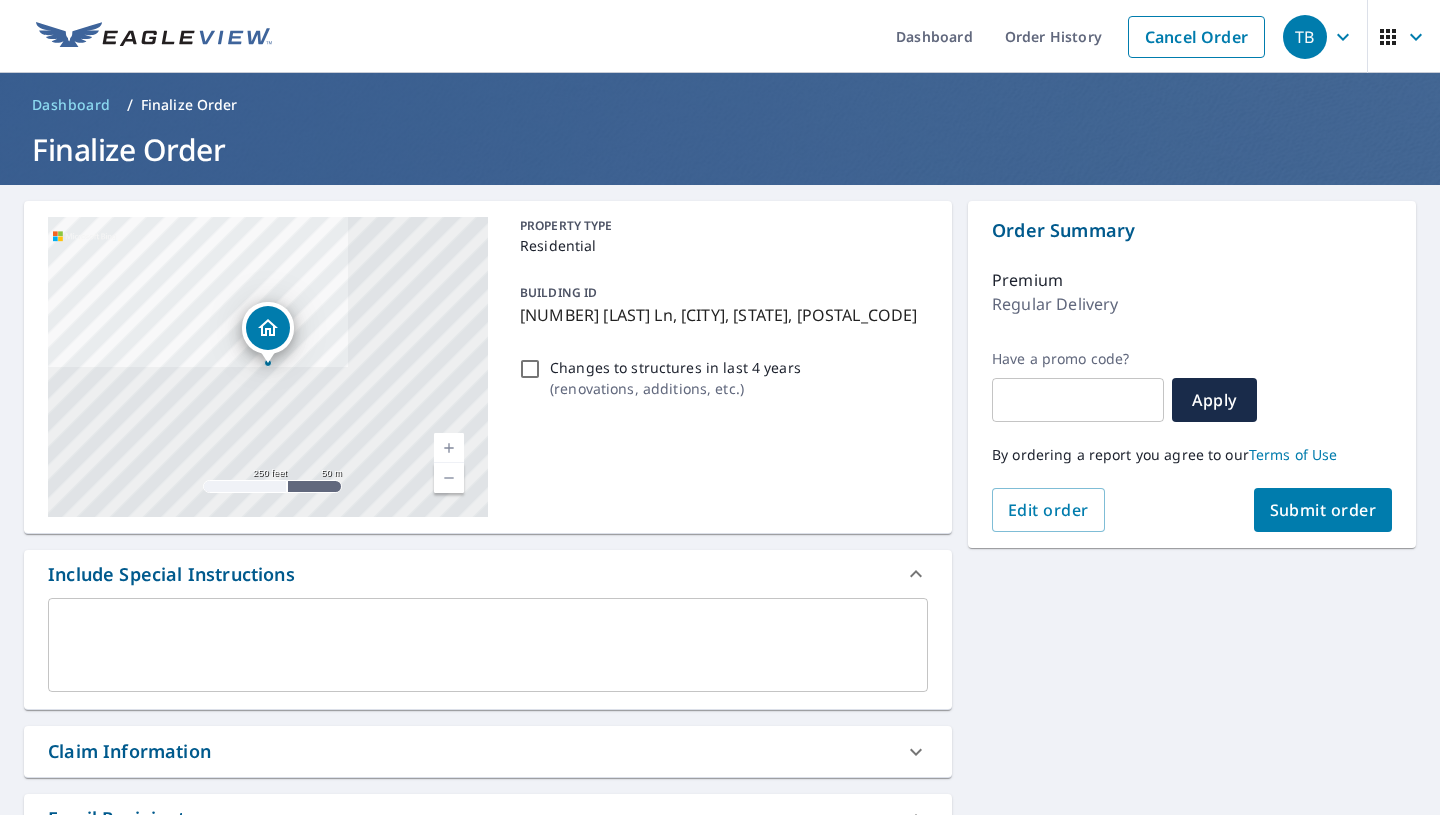 click on "Submit order" at bounding box center (1323, 510) 